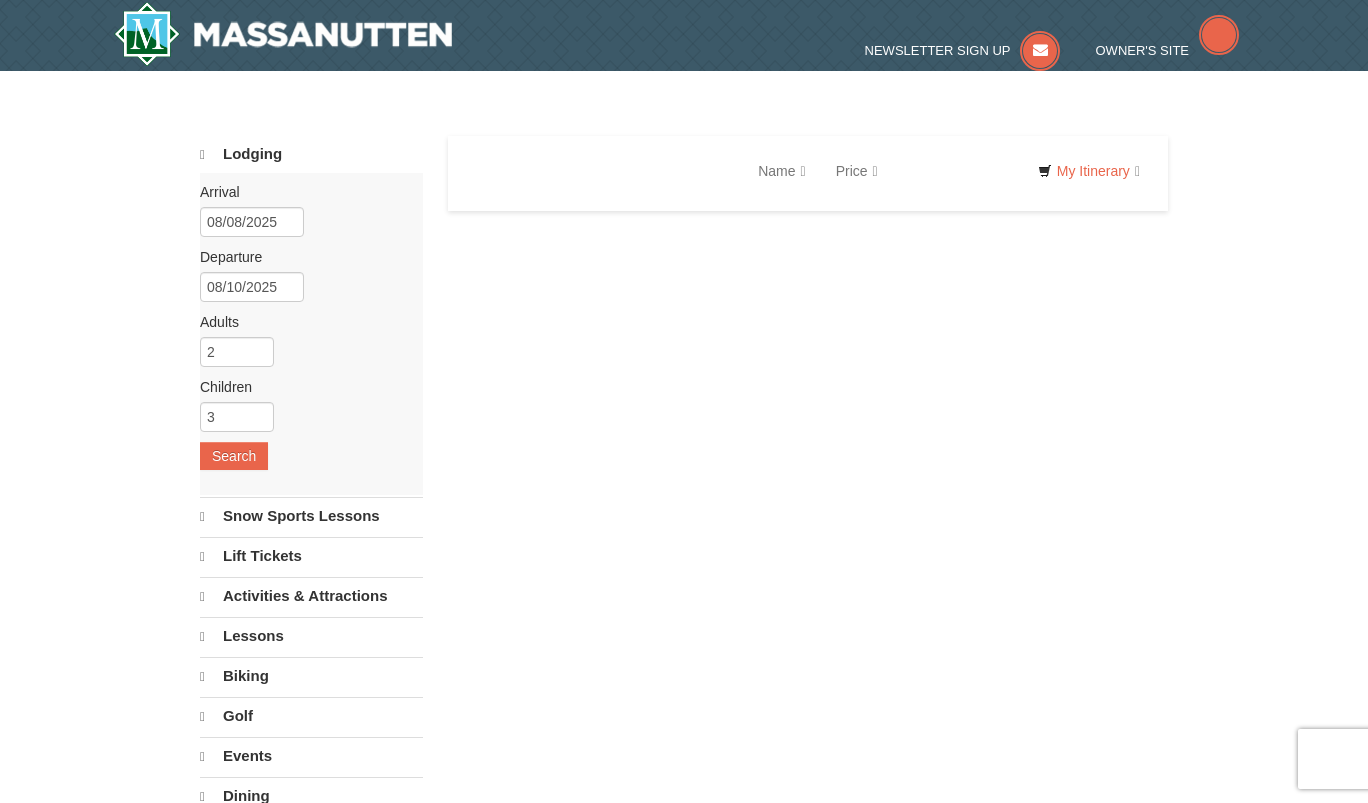 scroll, scrollTop: 0, scrollLeft: 0, axis: both 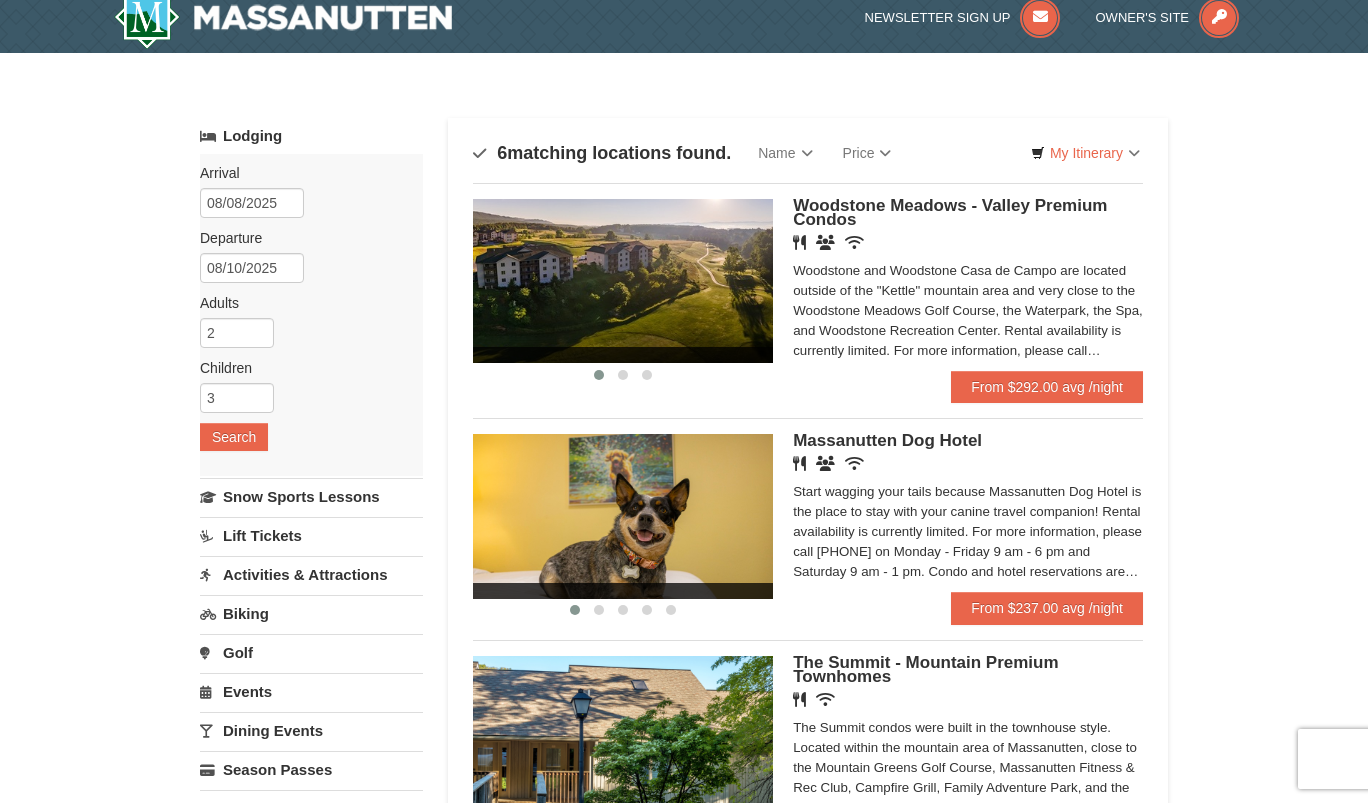 click on "Woodstone Meadows - Valley Premium Condos" at bounding box center (950, 212) 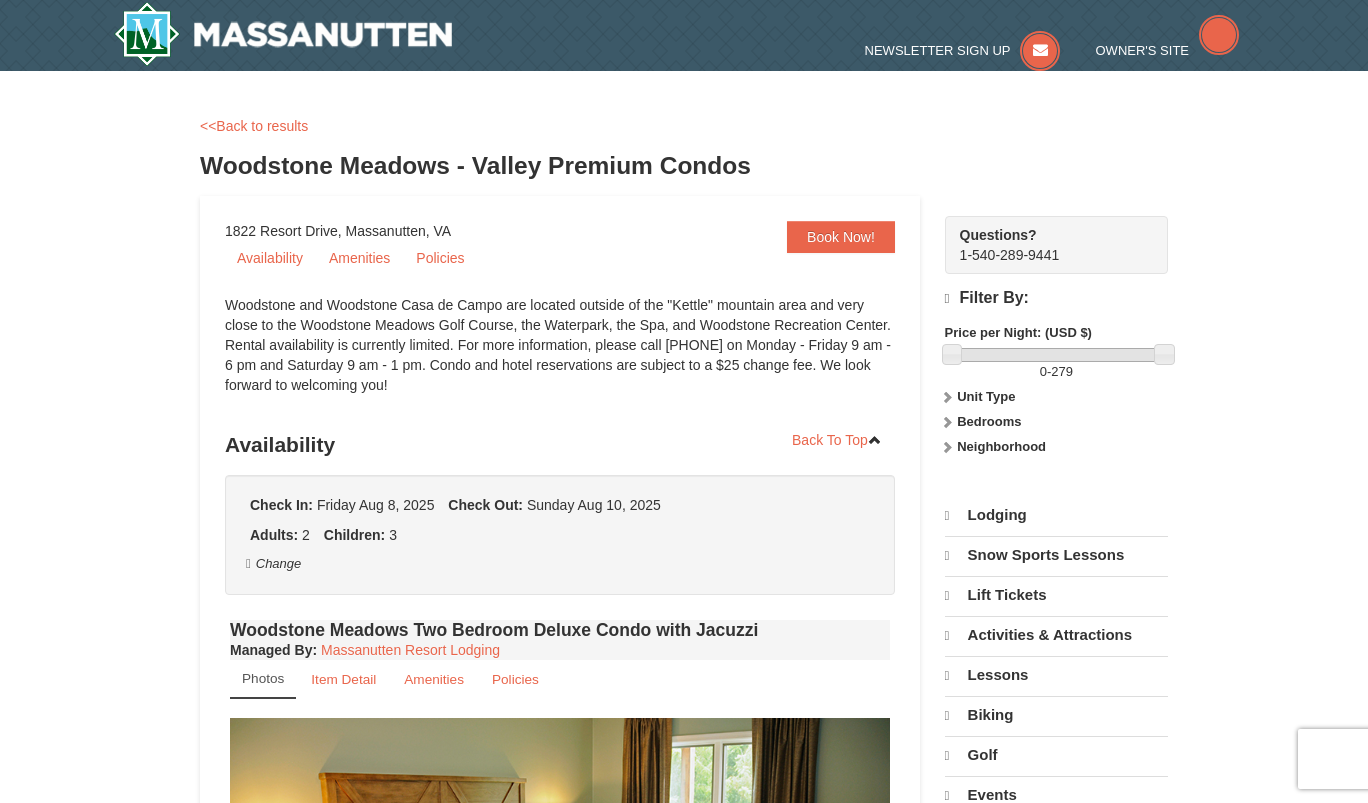 scroll, scrollTop: 0, scrollLeft: 0, axis: both 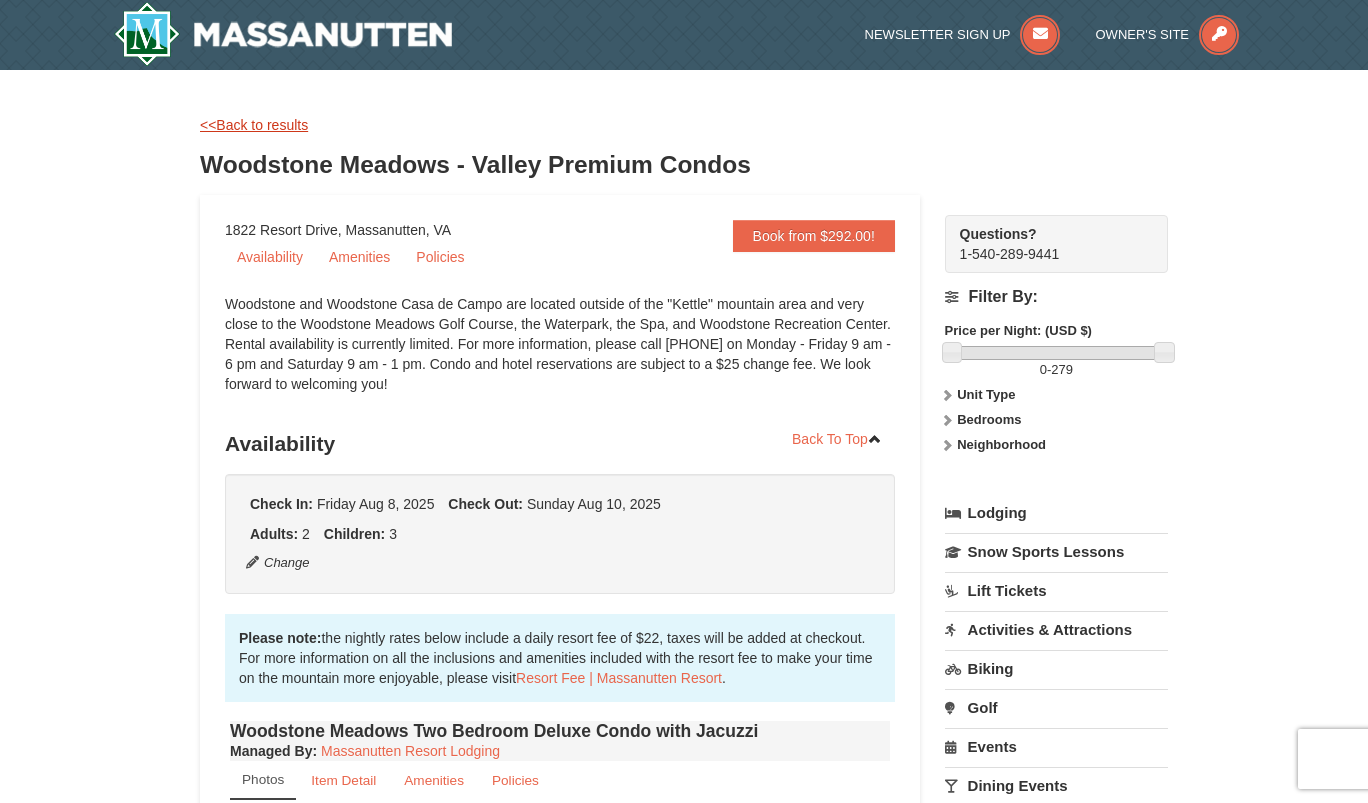 click on "<<Back to results" at bounding box center (254, 125) 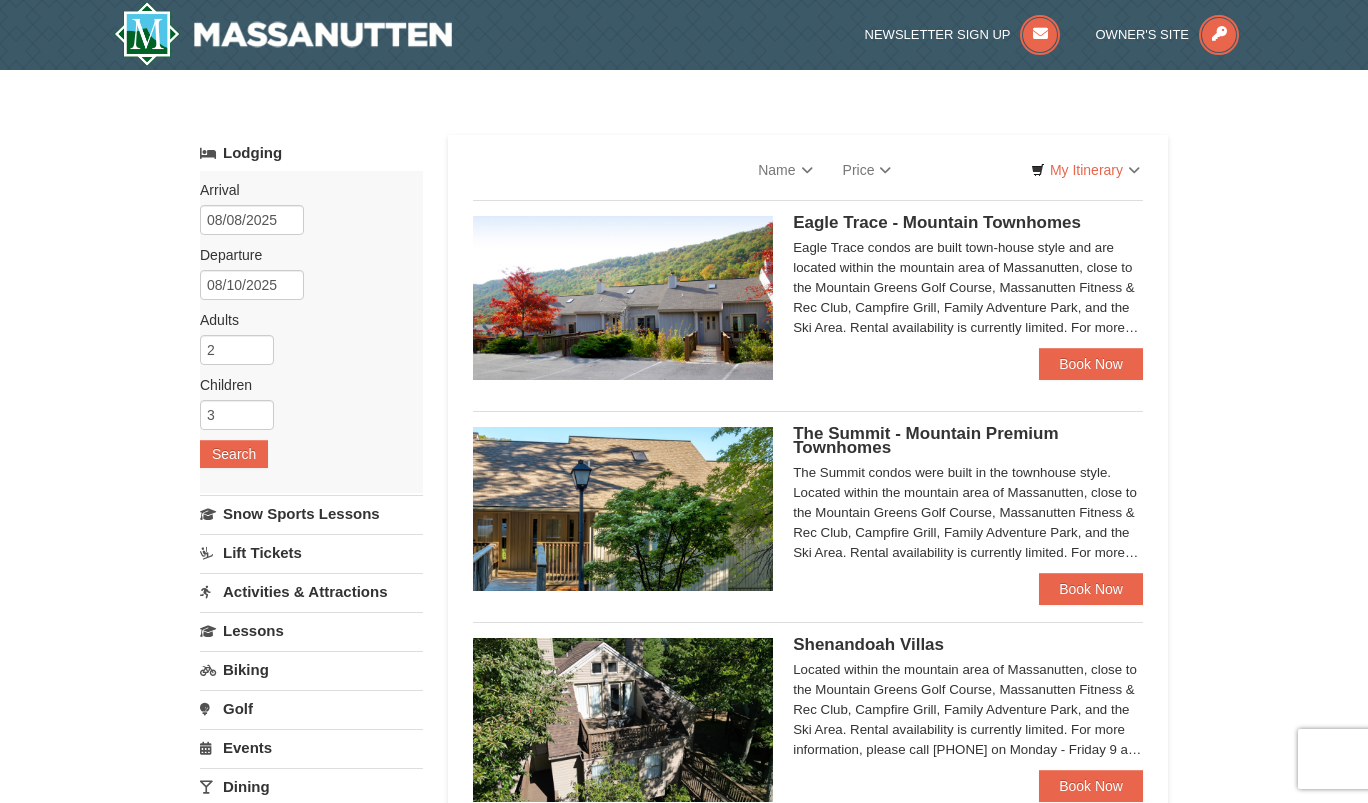 scroll, scrollTop: 0, scrollLeft: 0, axis: both 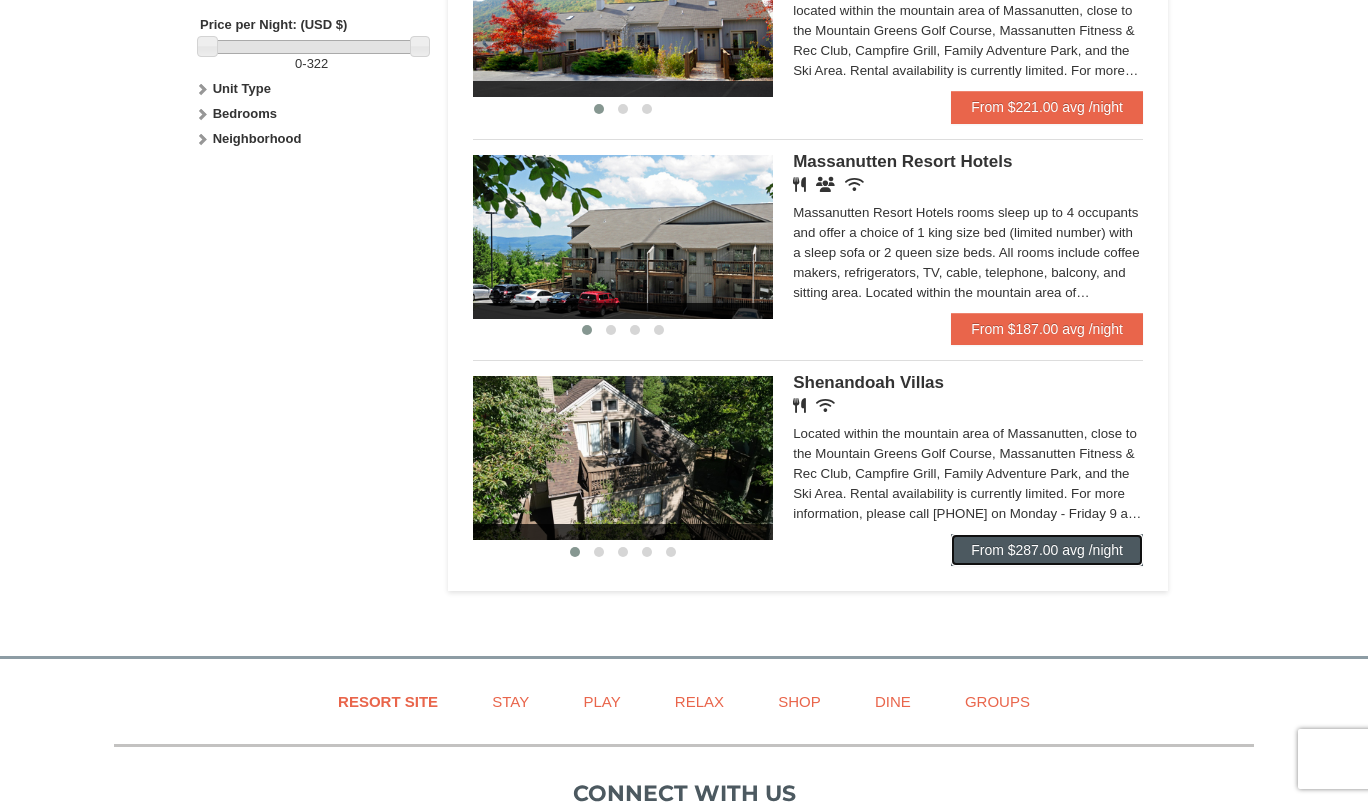 click on "From $287.00 avg /night" at bounding box center (1047, 550) 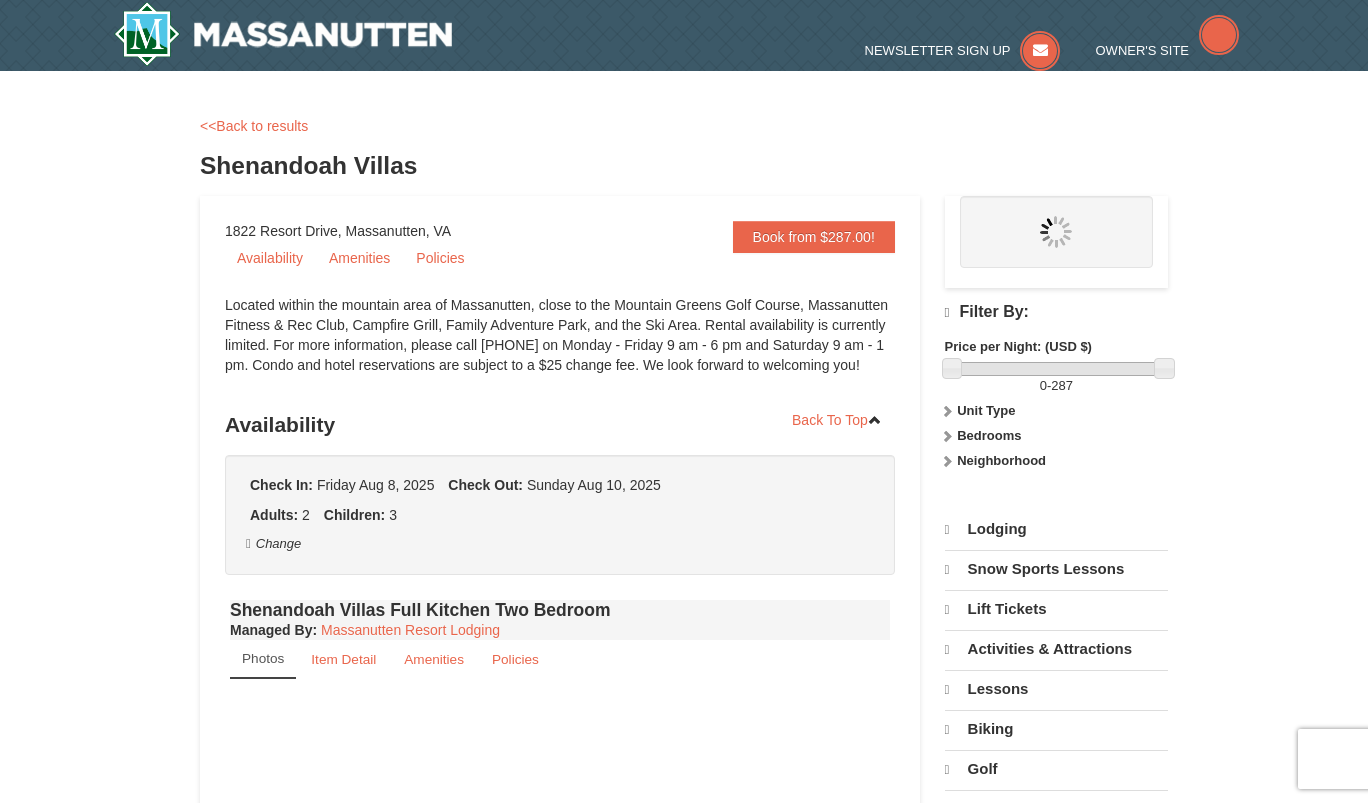 scroll, scrollTop: 0, scrollLeft: 0, axis: both 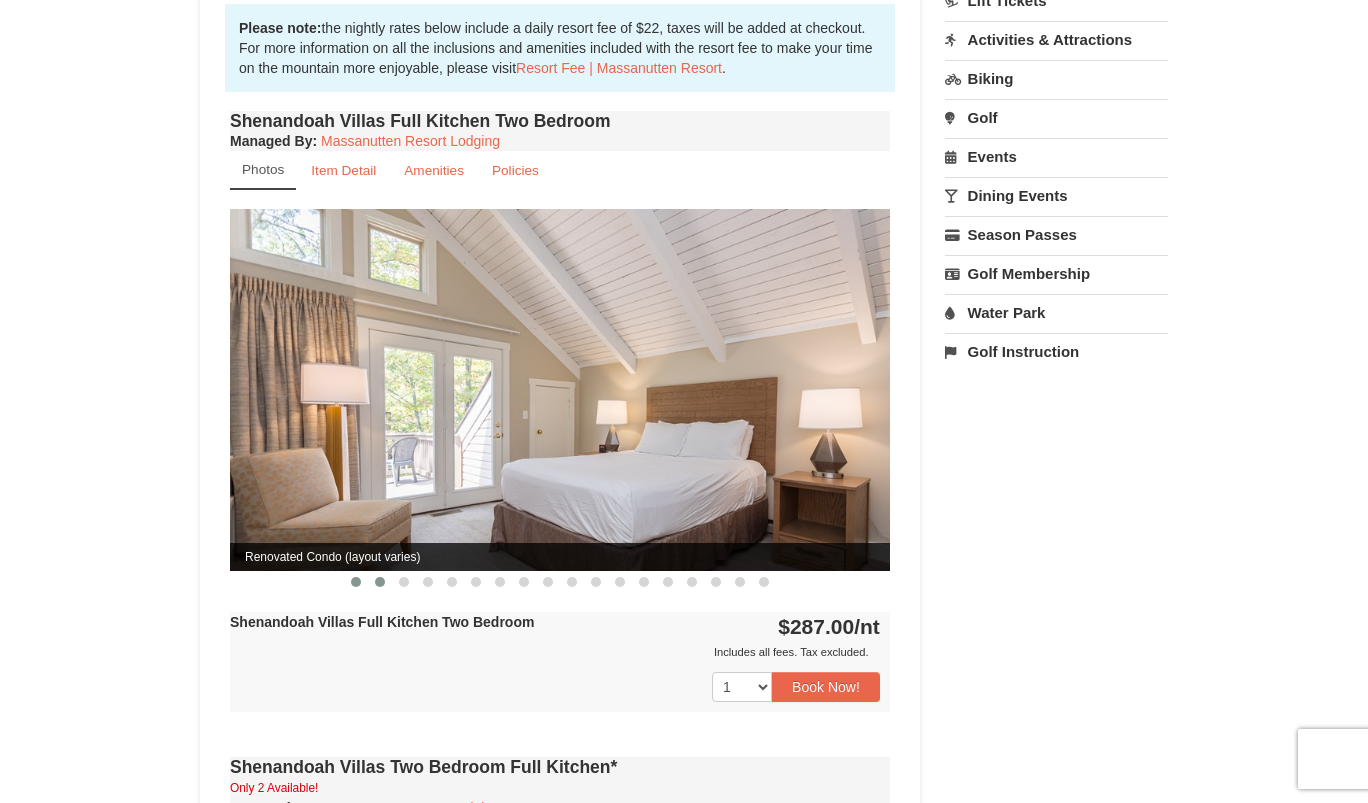 click at bounding box center (380, 582) 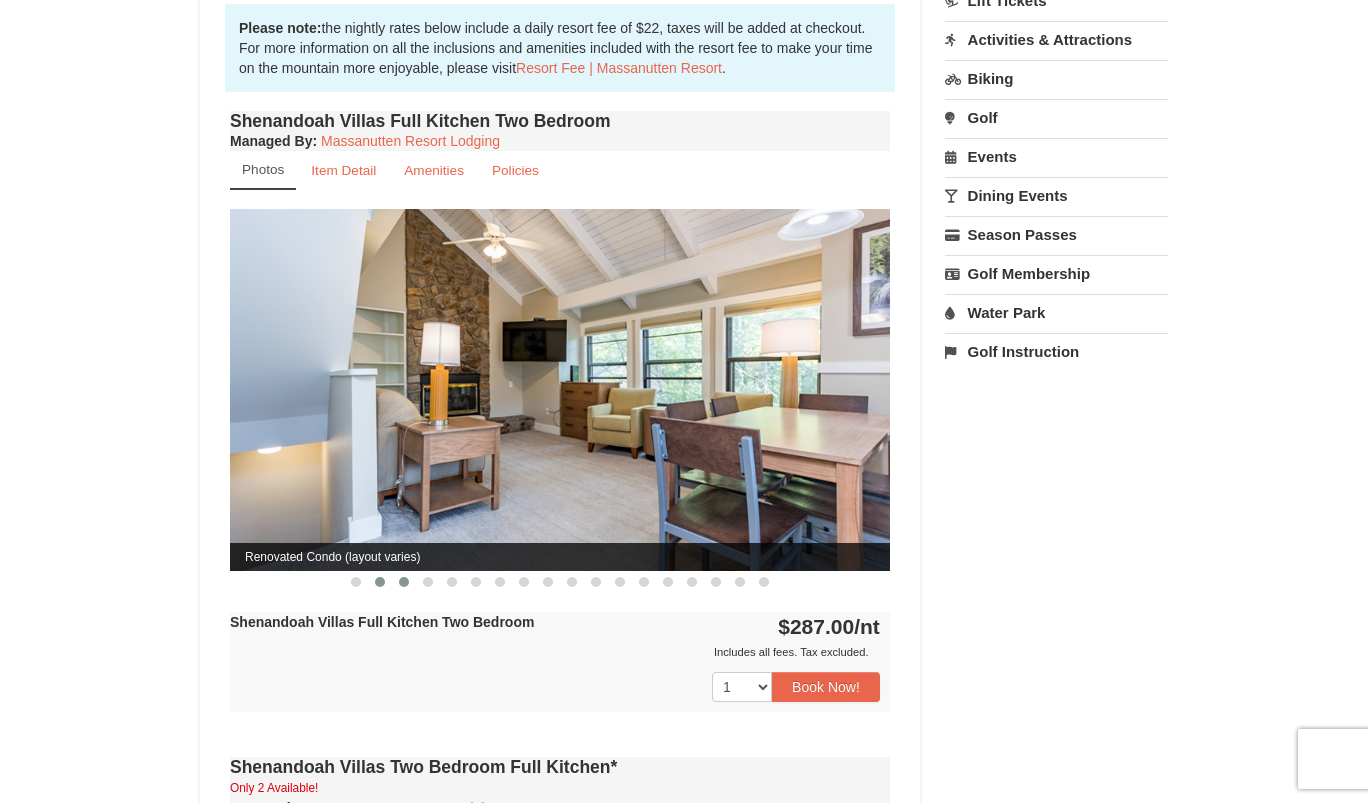 click at bounding box center (404, 582) 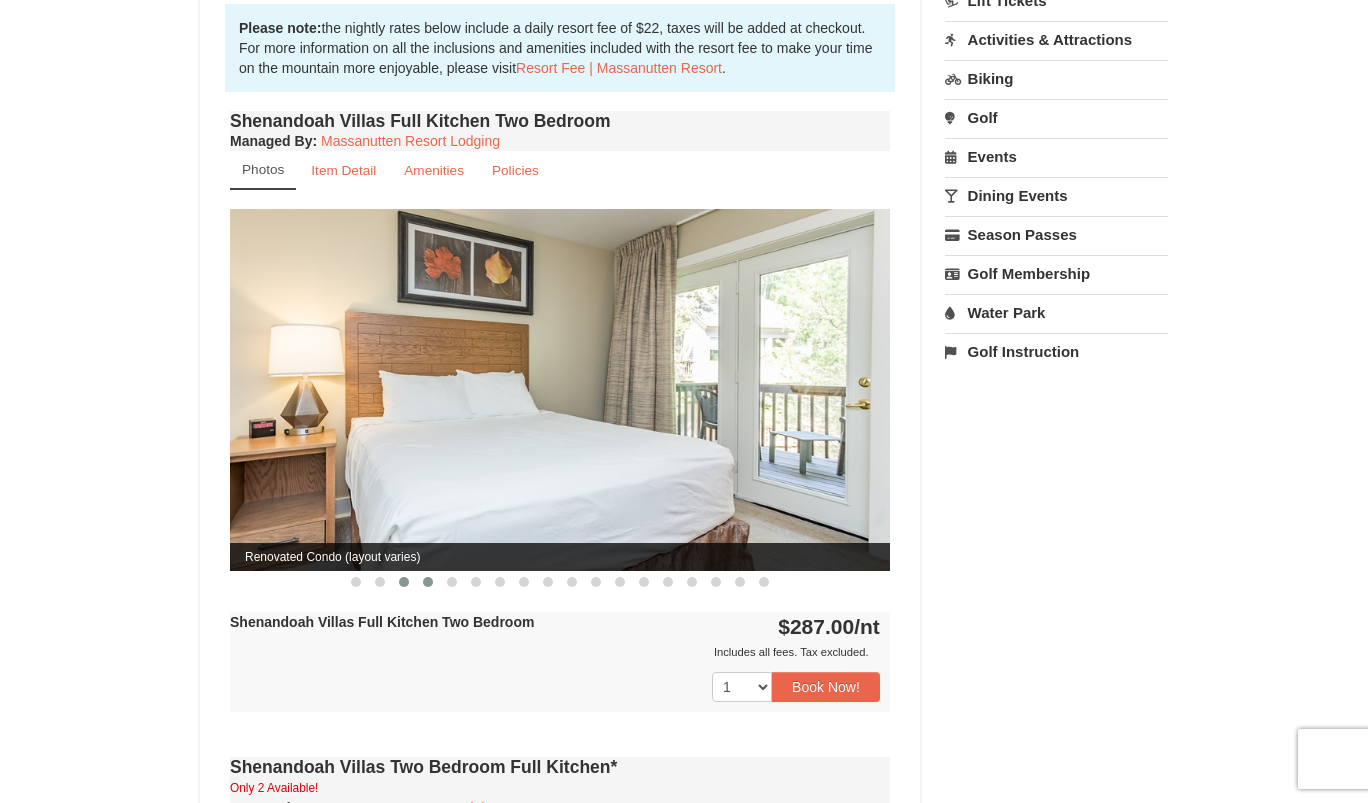click at bounding box center (428, 582) 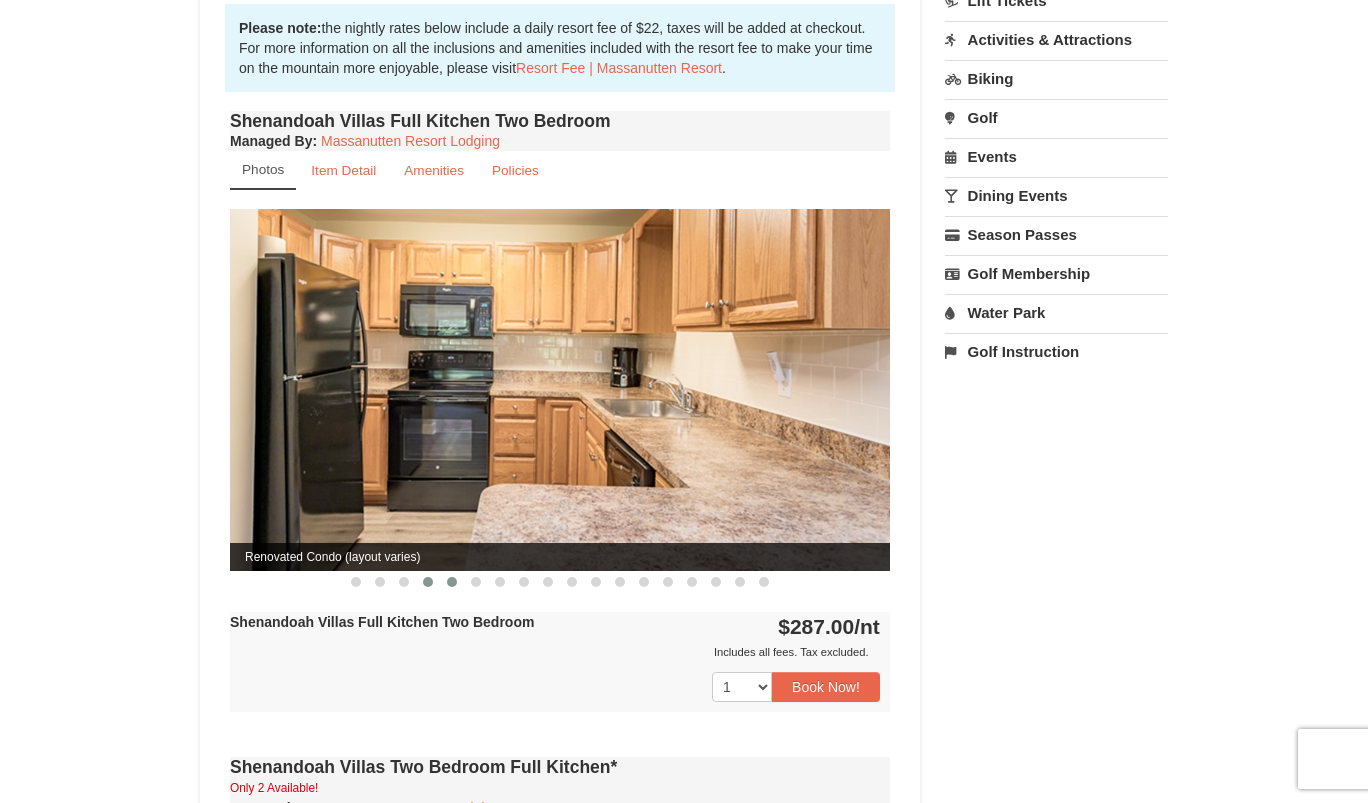 click at bounding box center (452, 582) 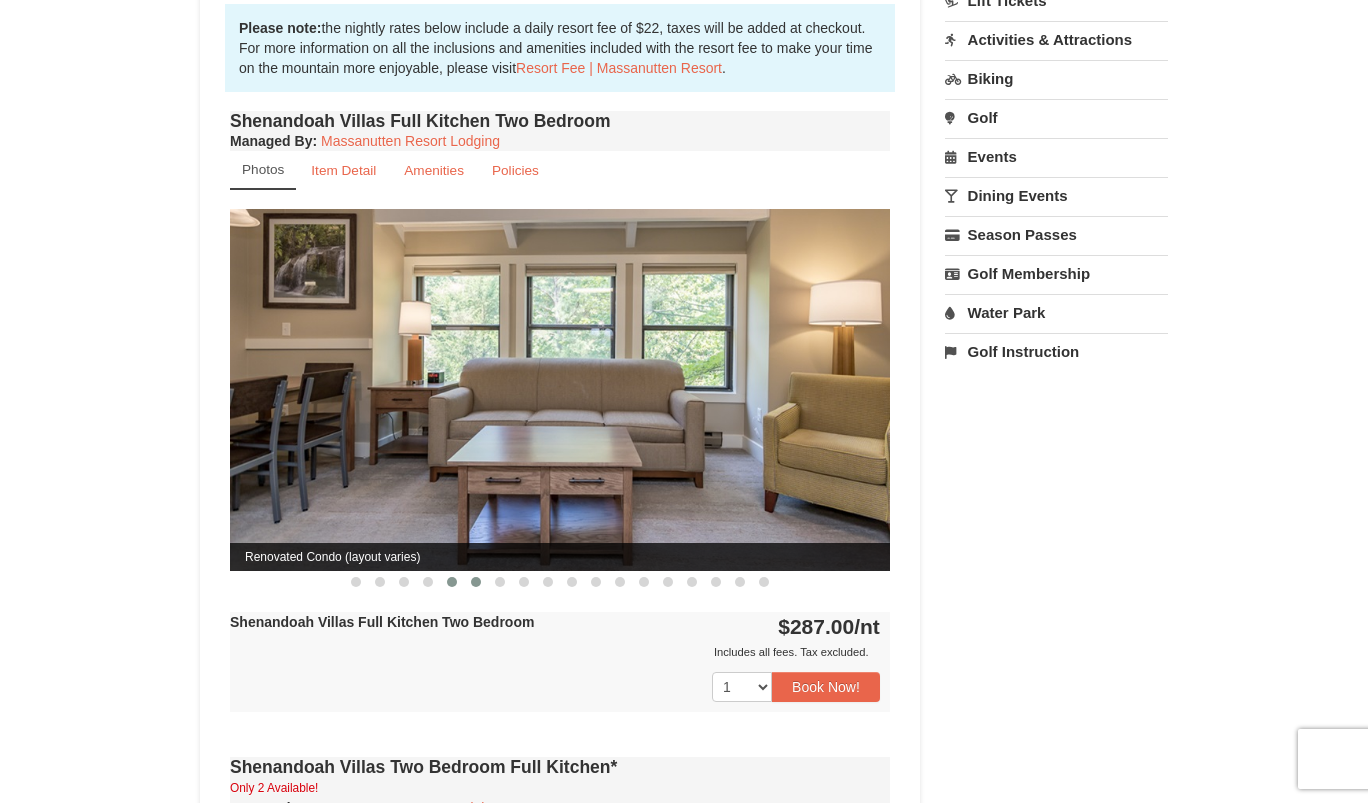 click at bounding box center (476, 582) 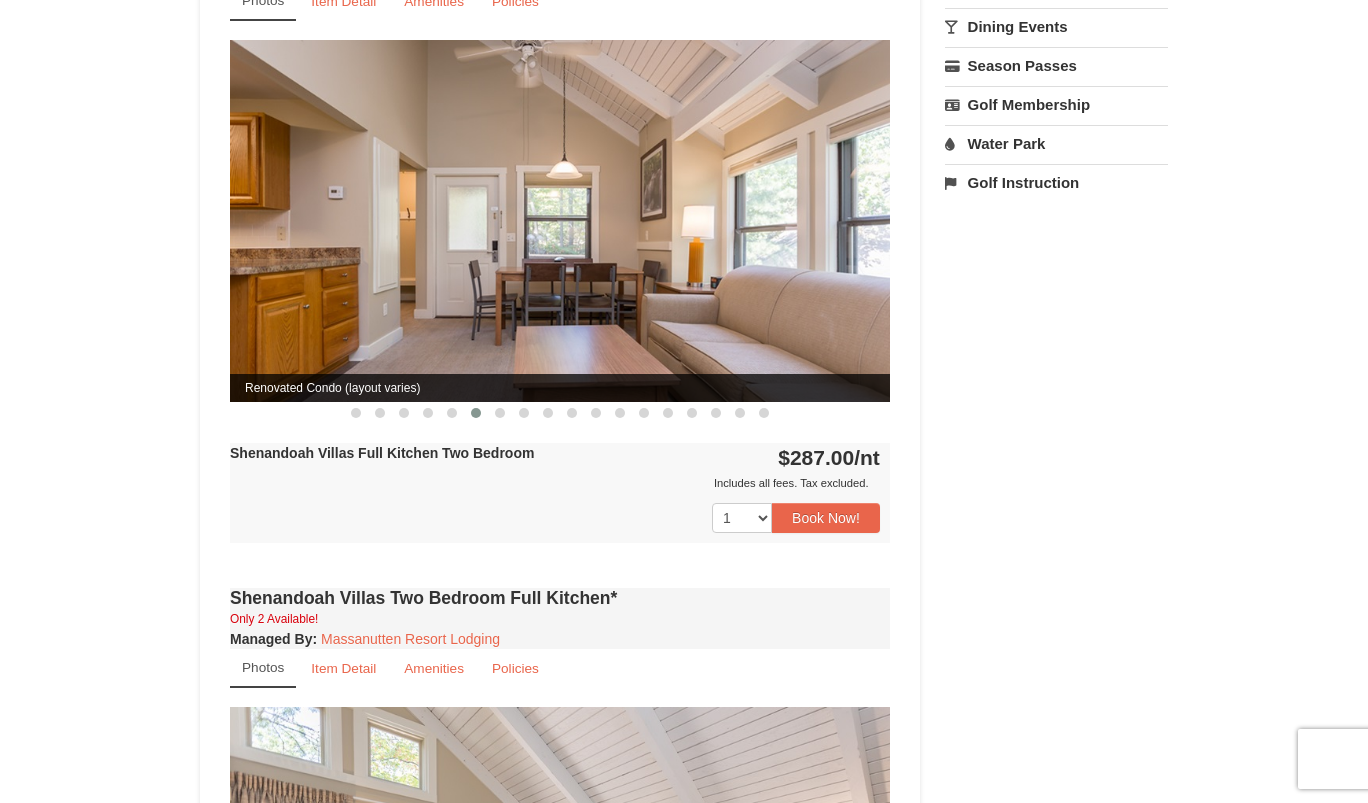 scroll, scrollTop: 763, scrollLeft: 0, axis: vertical 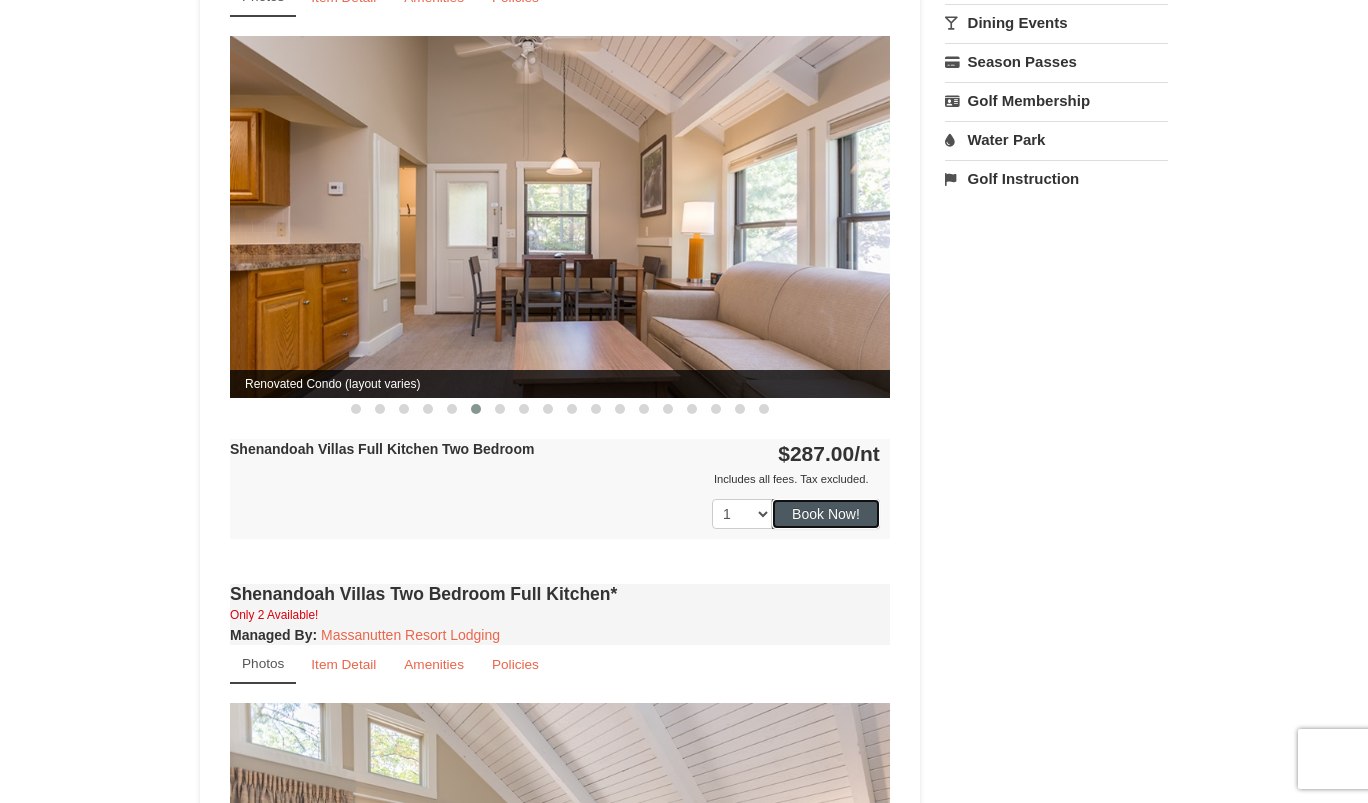 click on "Book Now!" at bounding box center (826, 514) 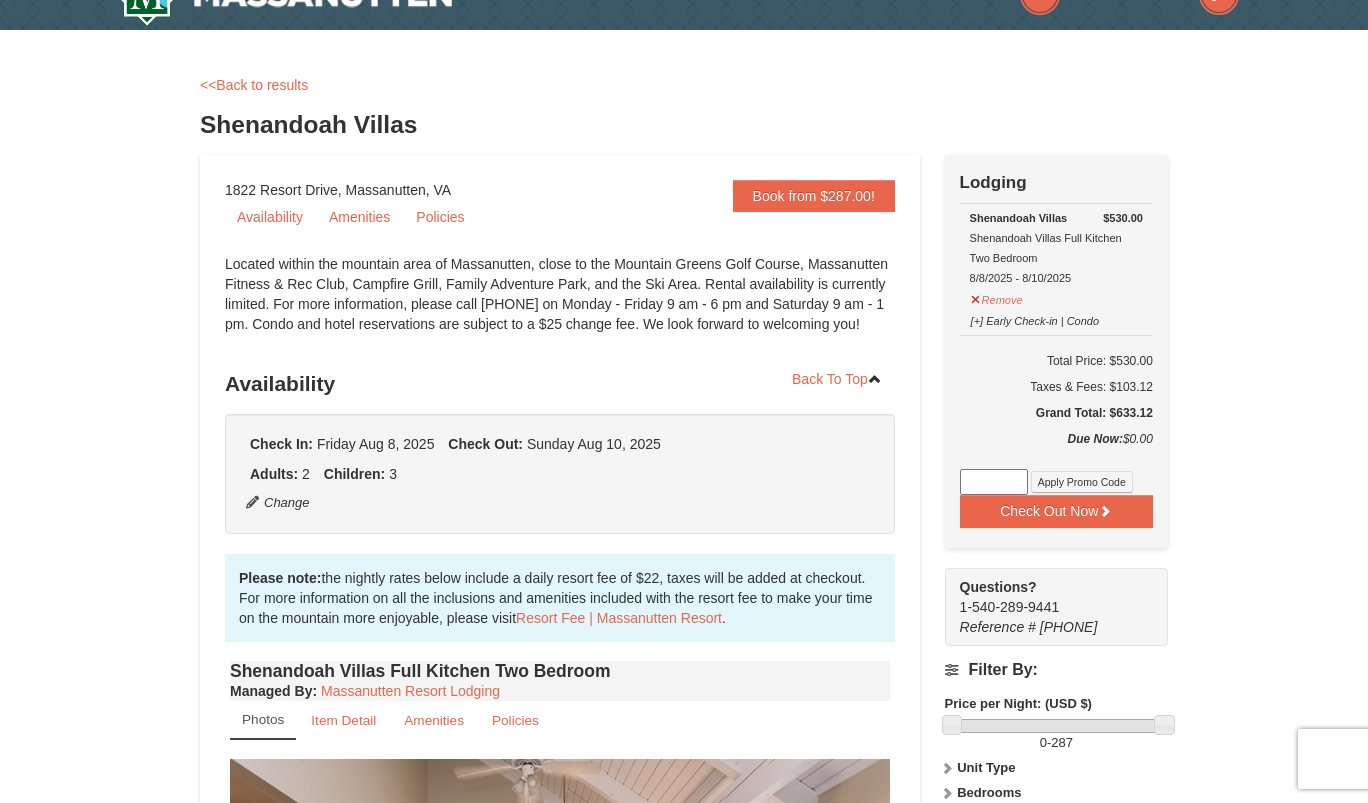 scroll, scrollTop: 56, scrollLeft: 0, axis: vertical 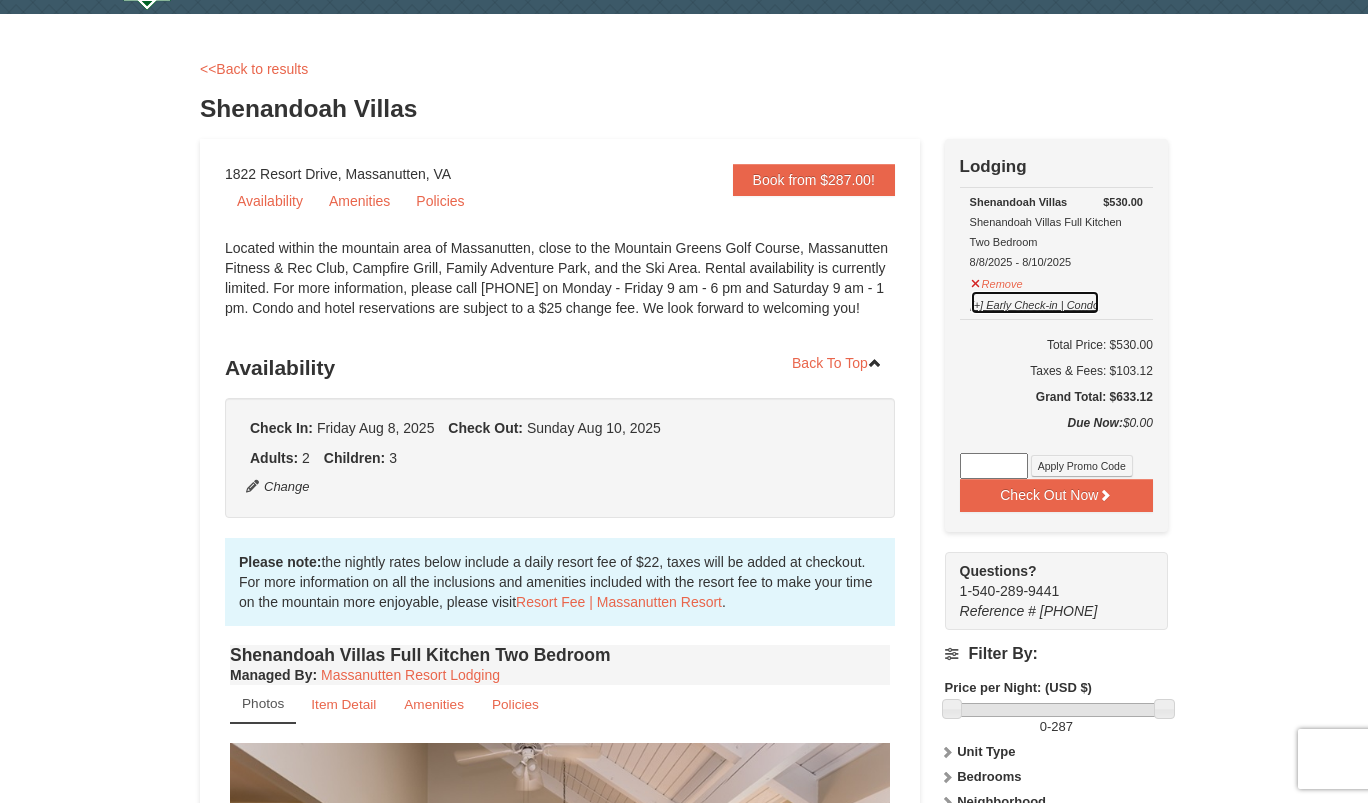 click on "[+] Early Check-in | Condo" at bounding box center (1035, 302) 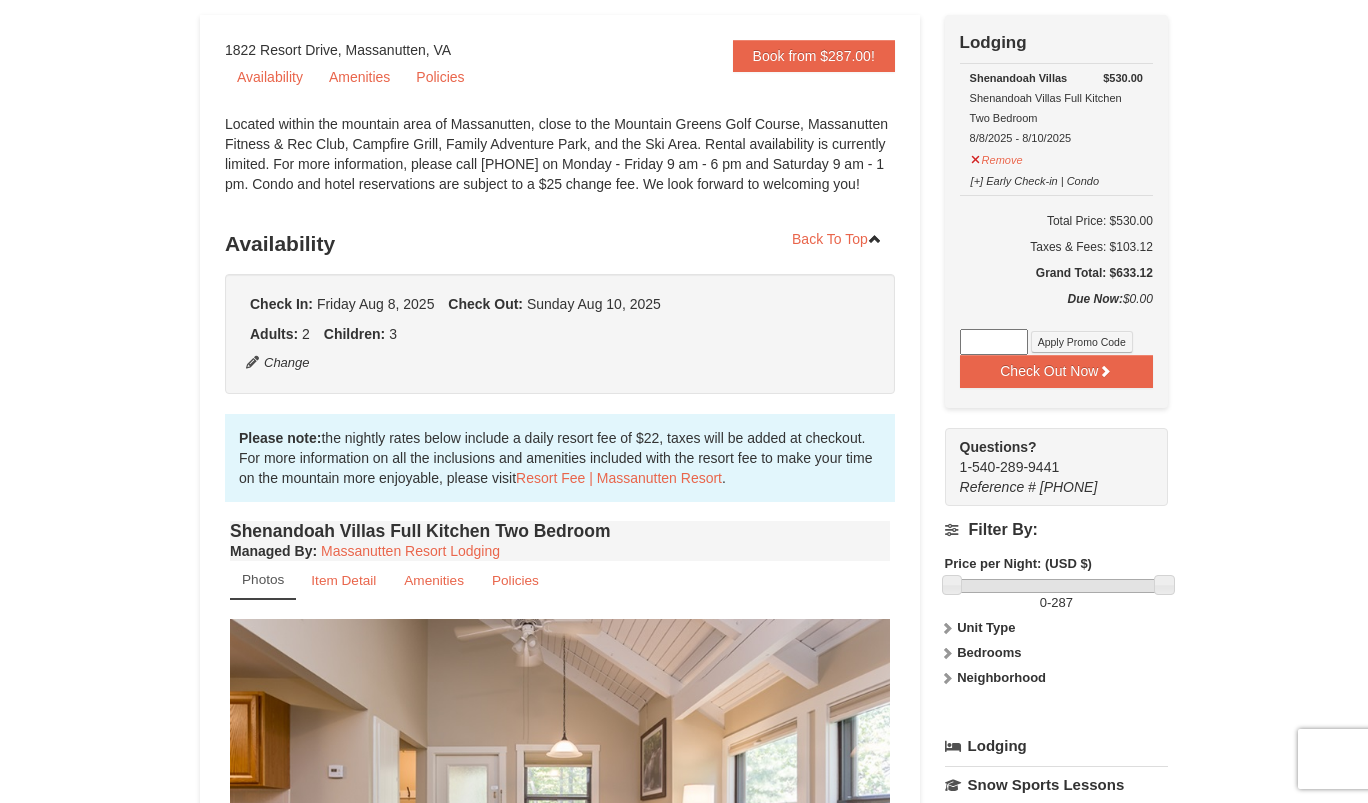 scroll, scrollTop: 168, scrollLeft: 0, axis: vertical 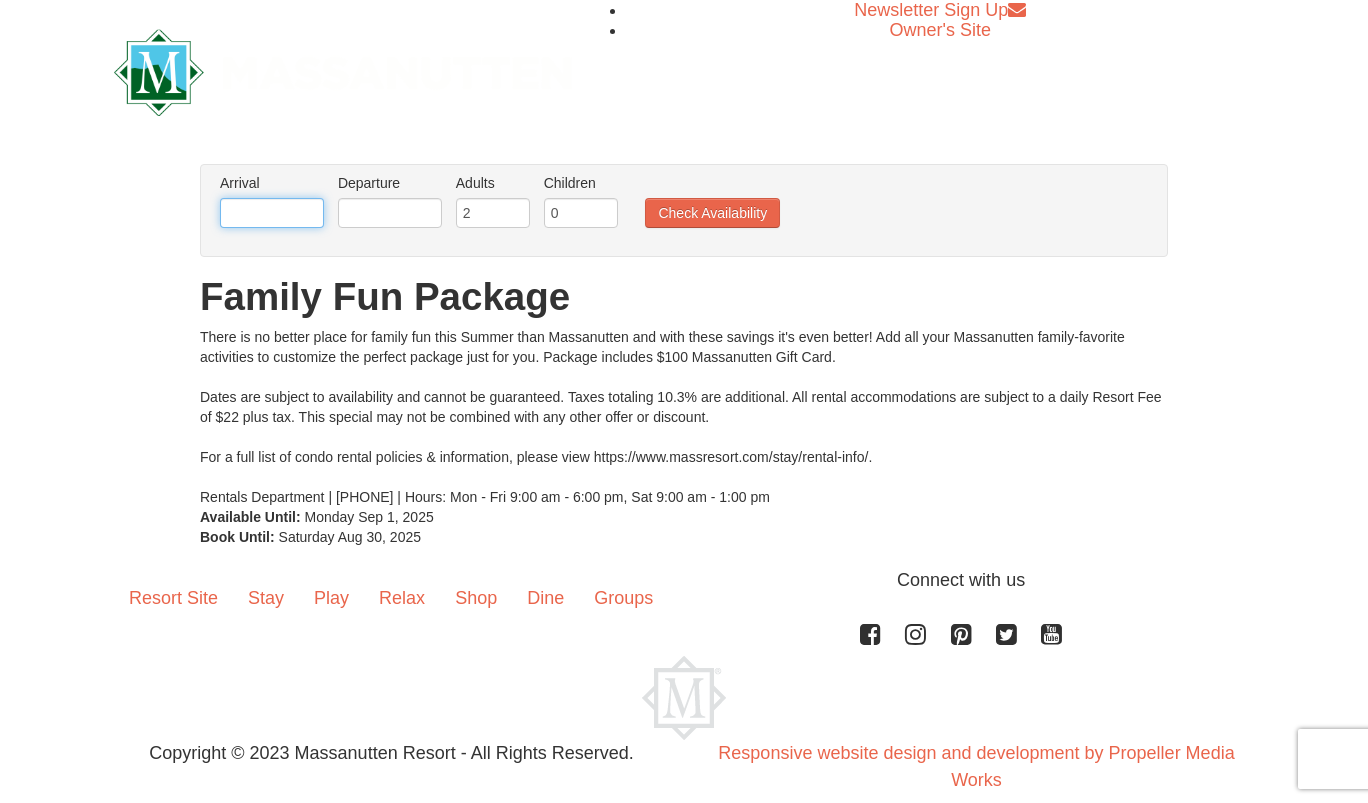 click at bounding box center [272, 213] 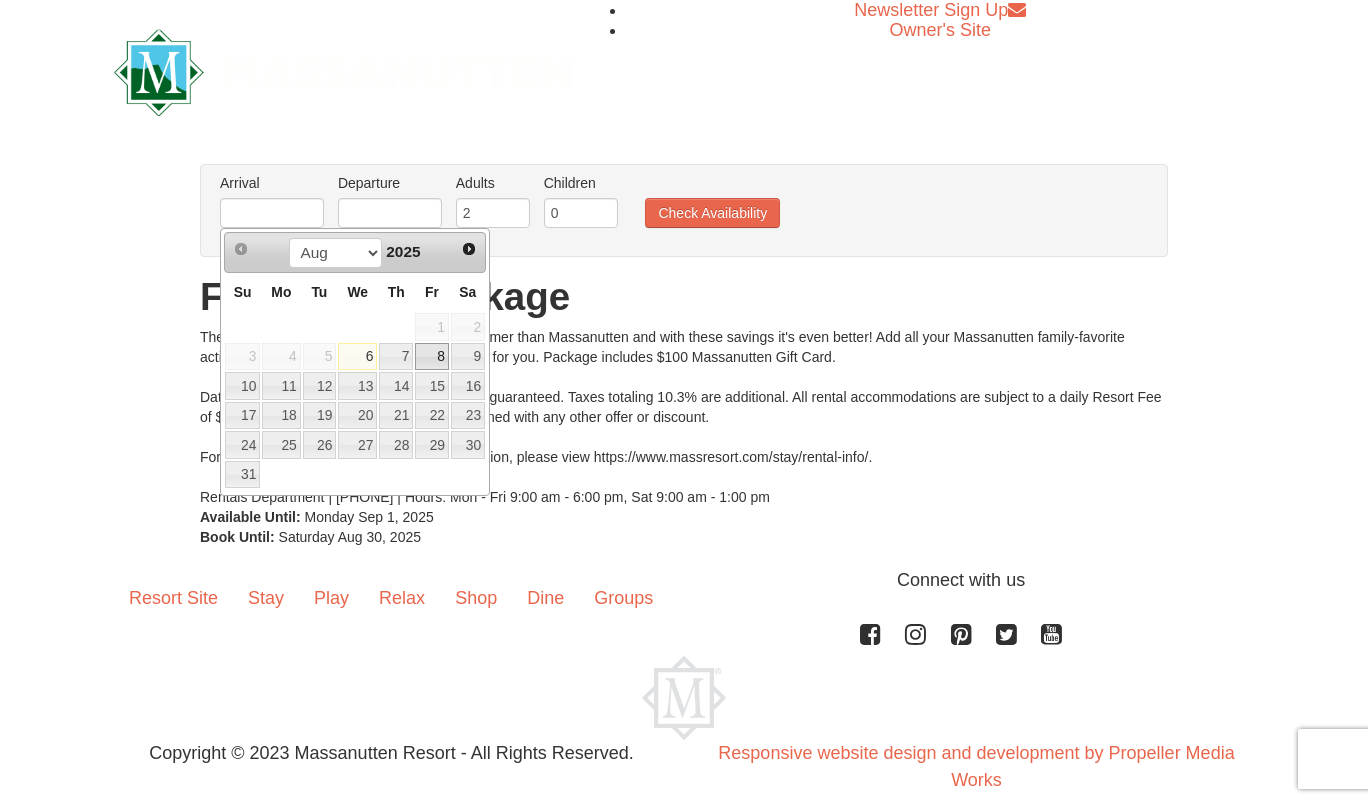 click on "8" at bounding box center [432, 357] 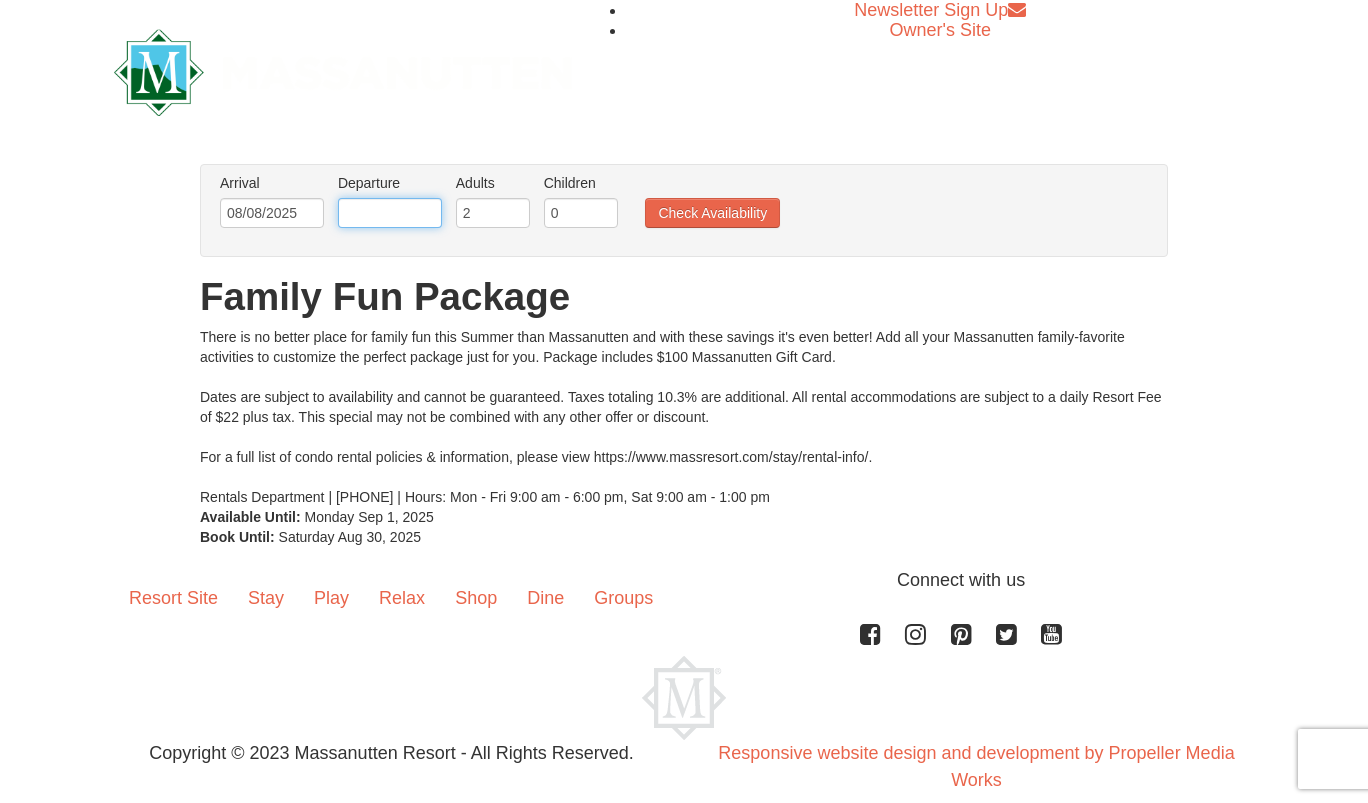 click at bounding box center (390, 213) 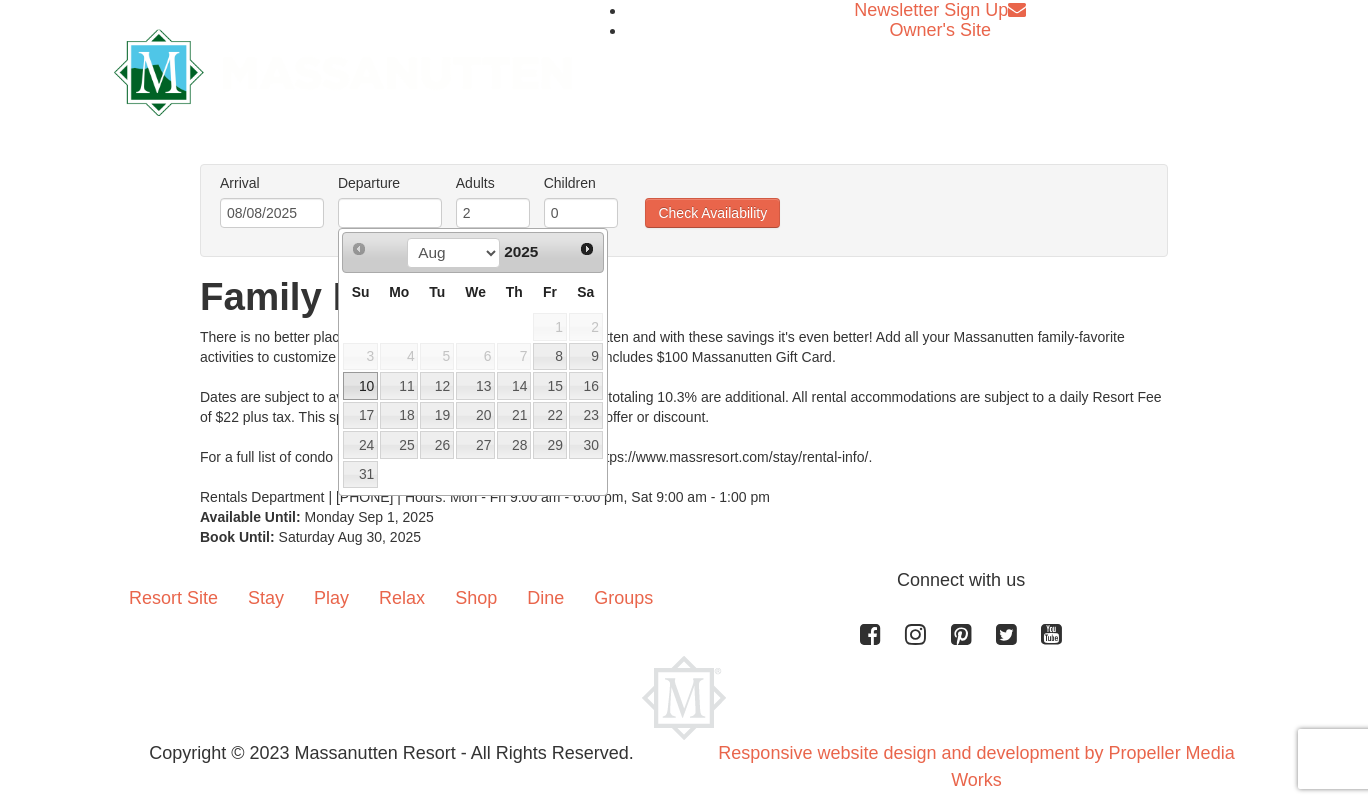 click on "10" at bounding box center (360, 386) 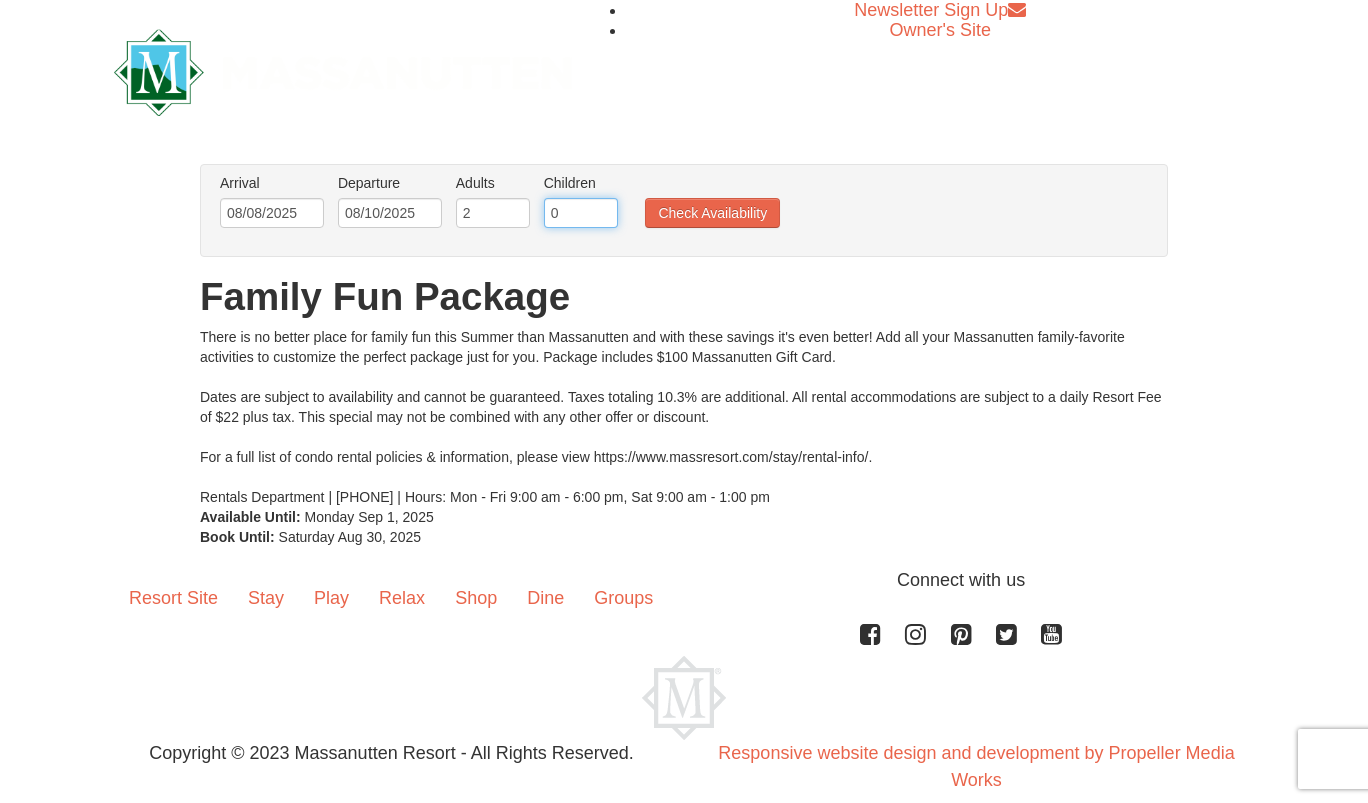 click on "0" at bounding box center [581, 213] 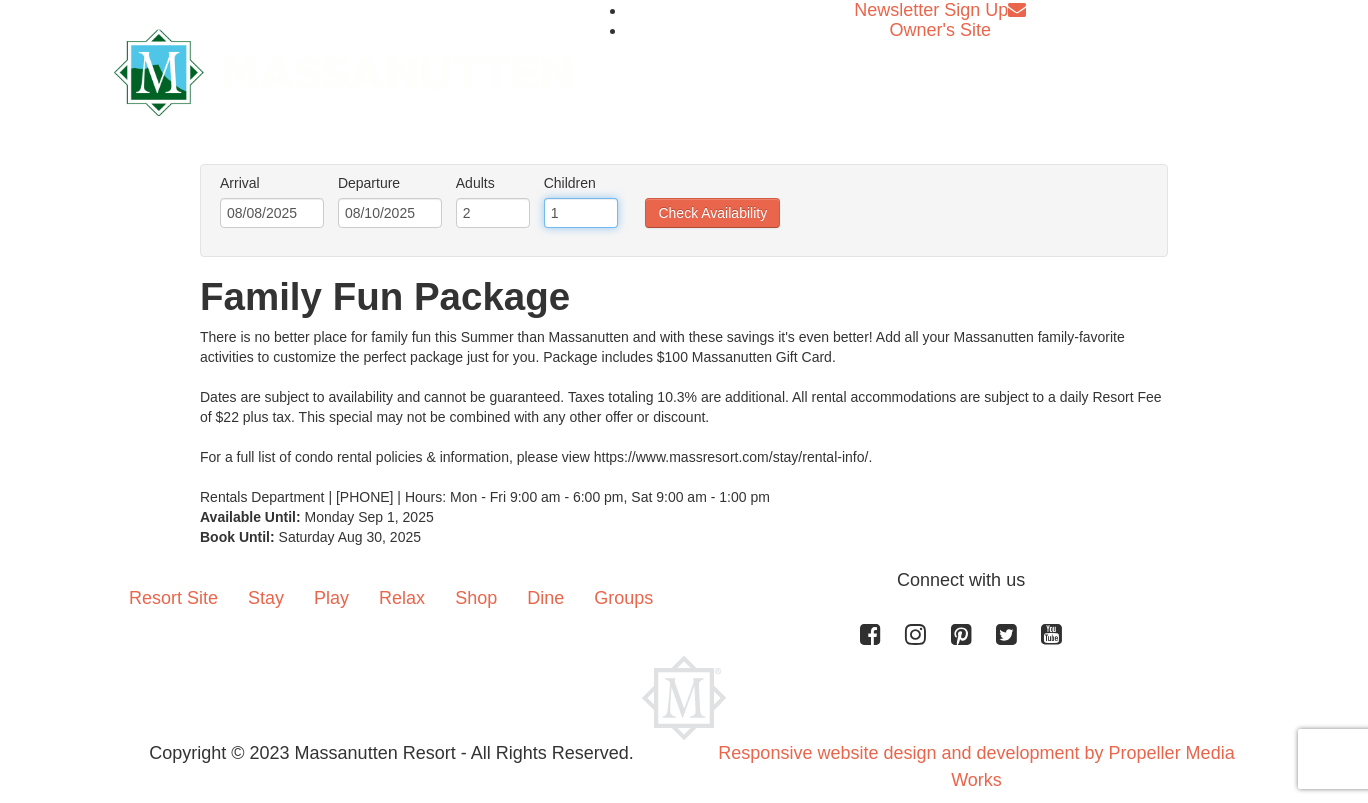 click on "1" at bounding box center (581, 213) 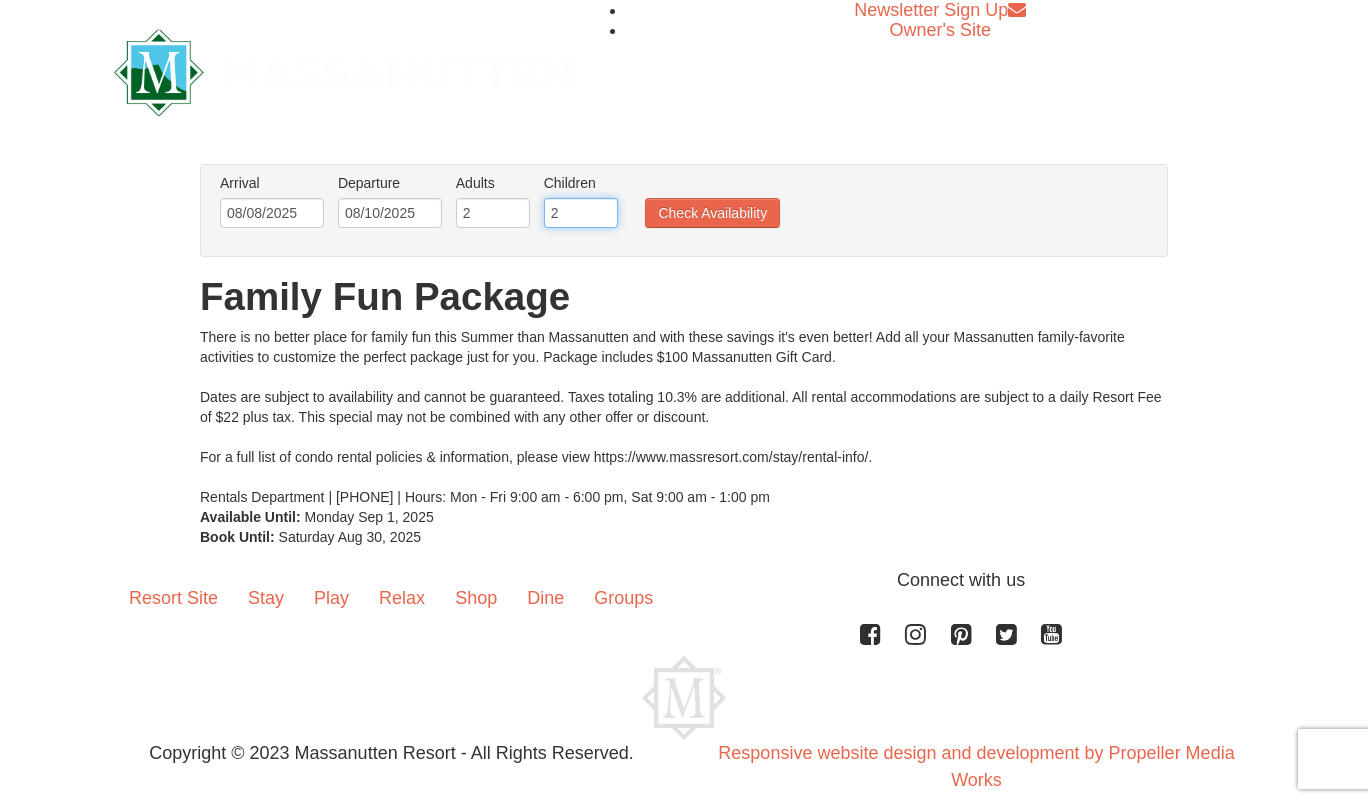 click on "2" at bounding box center [581, 213] 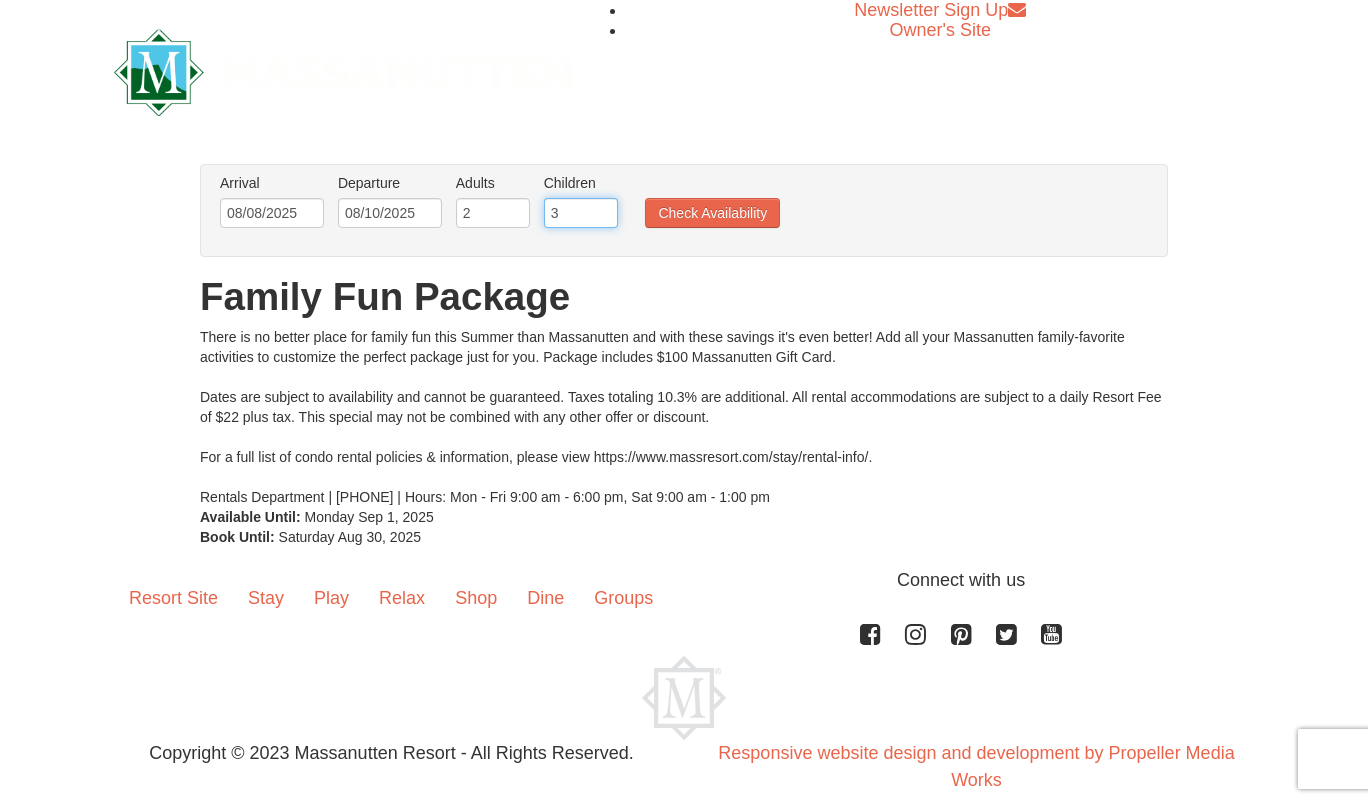 type on "3" 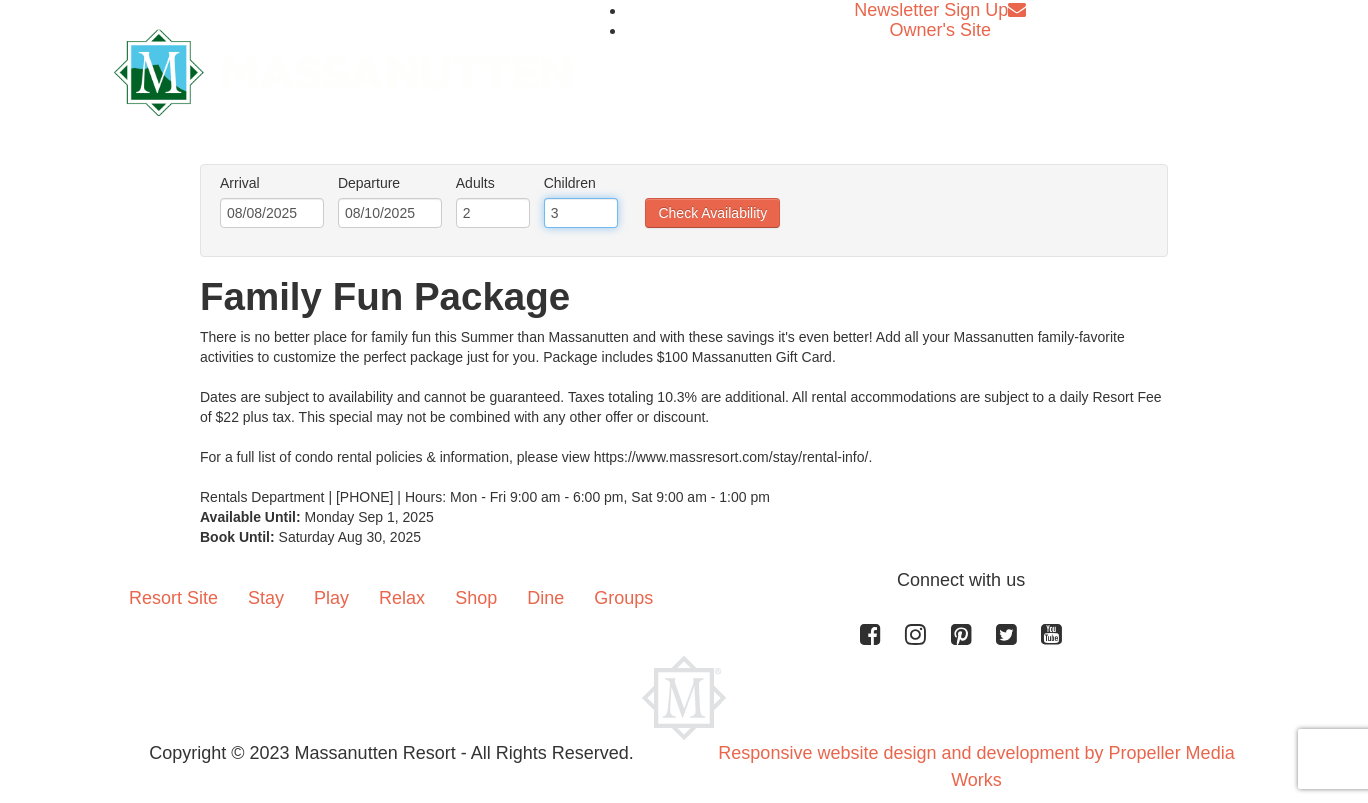 click on "3" at bounding box center [581, 213] 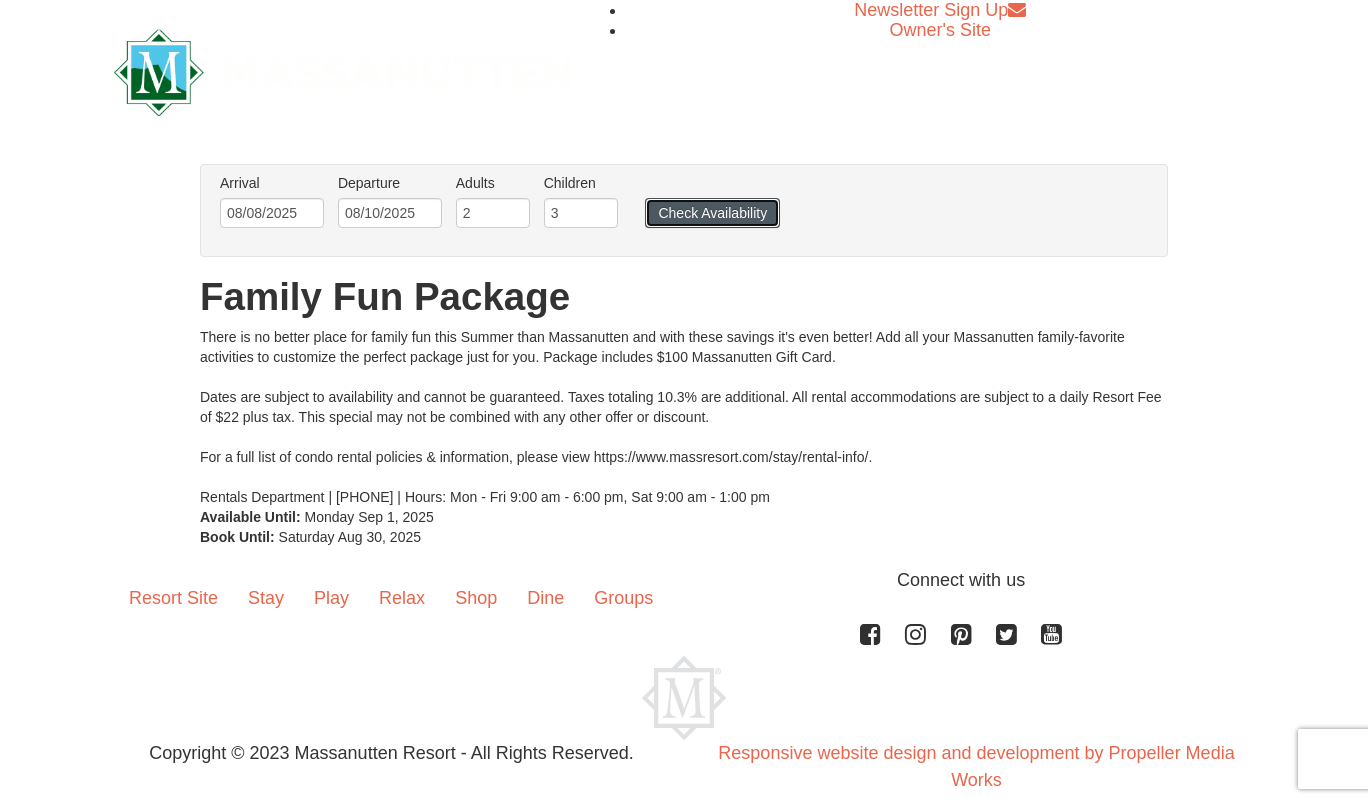 click on "Check Availability" at bounding box center [712, 213] 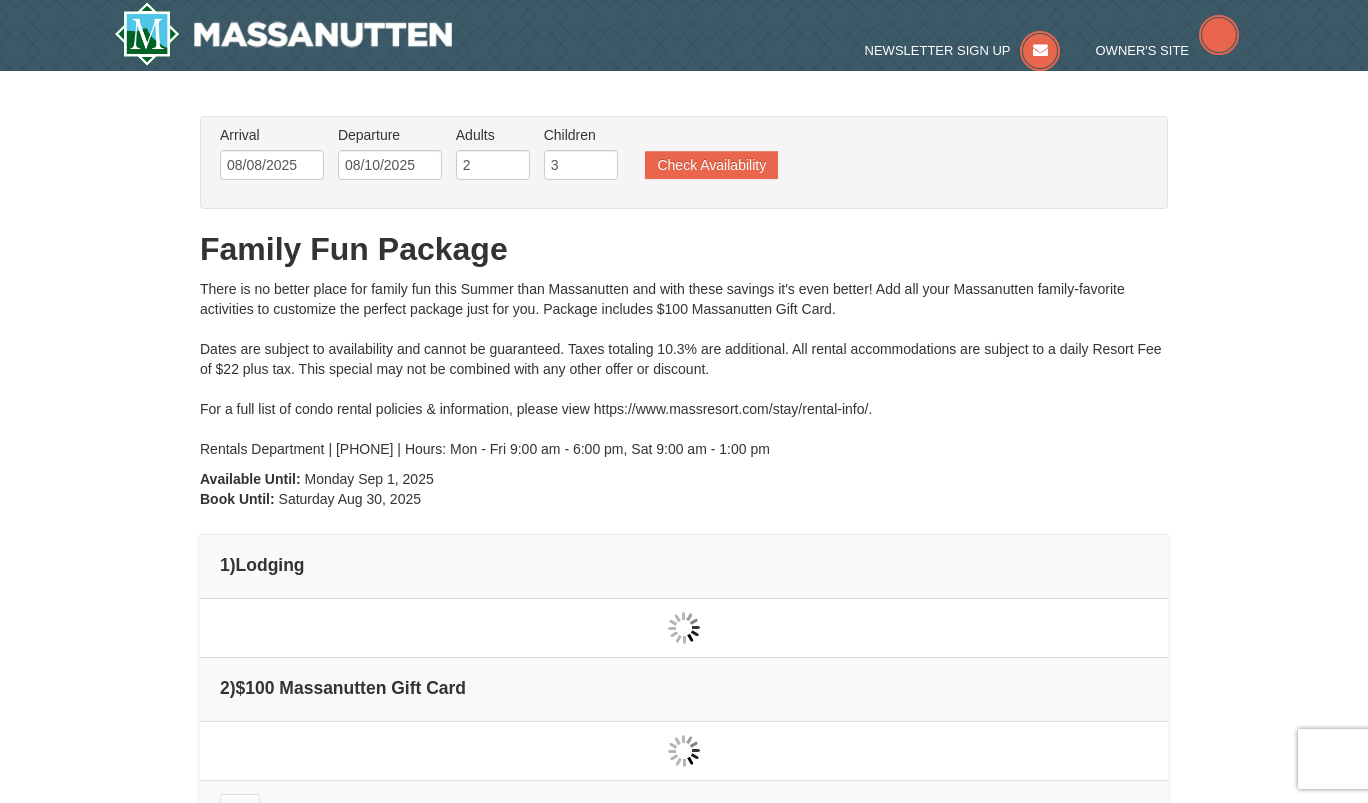 scroll, scrollTop: 0, scrollLeft: 0, axis: both 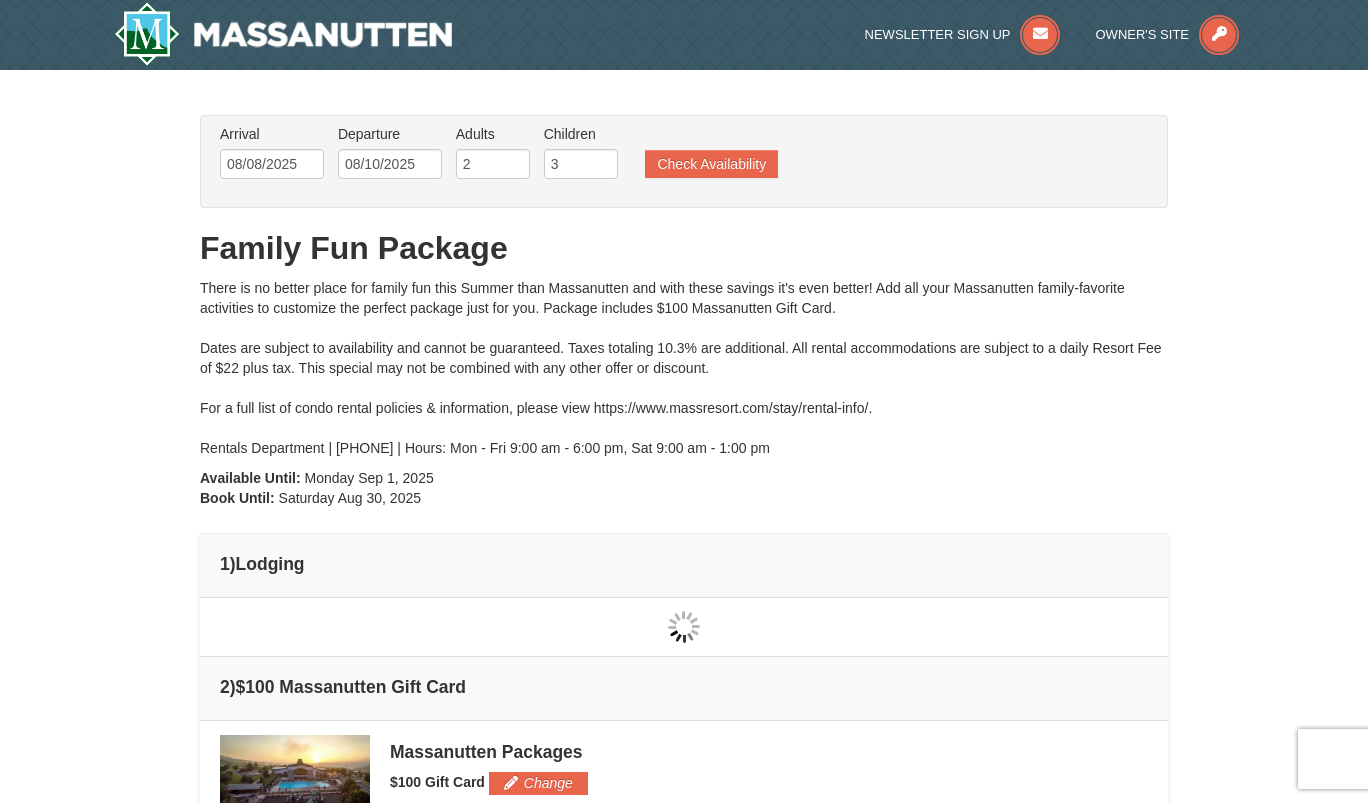 type on "08/08/2025" 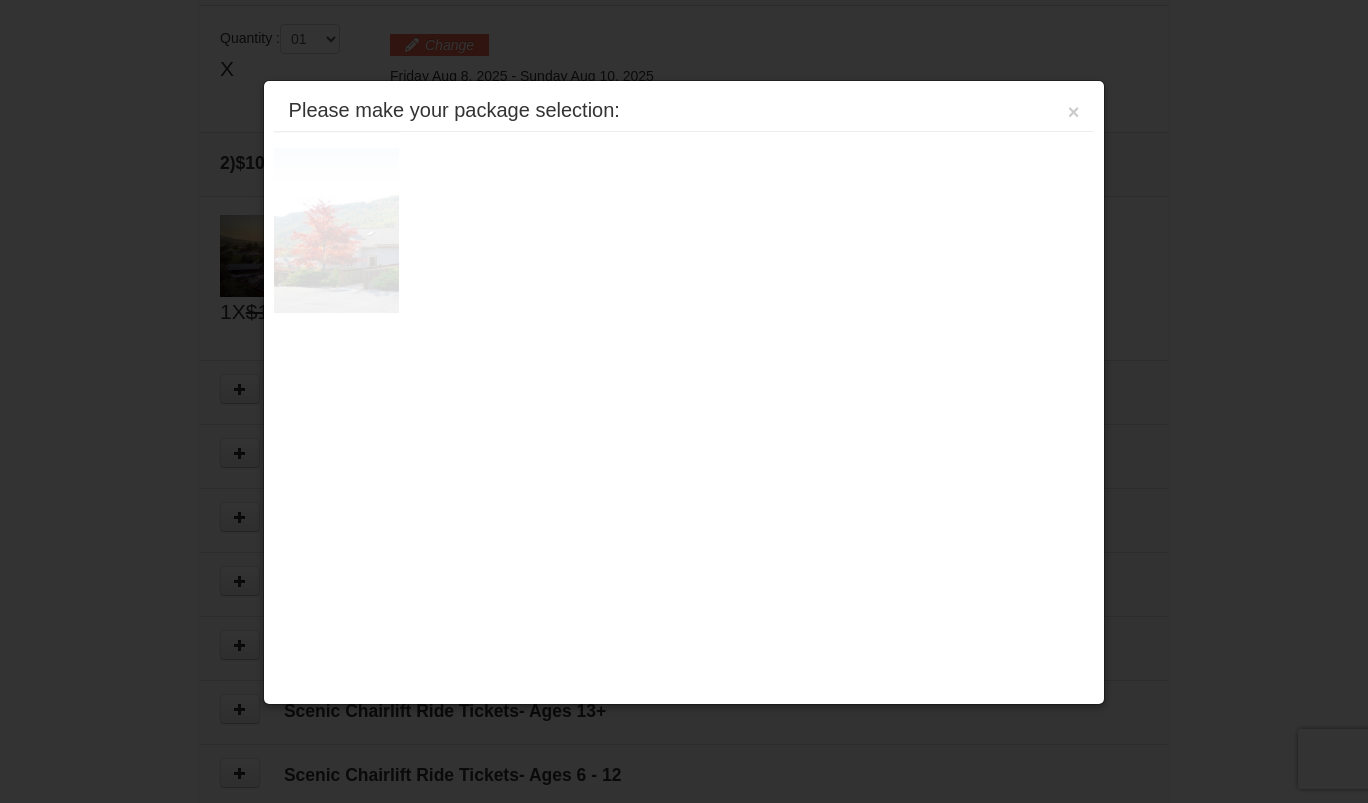 scroll, scrollTop: 611, scrollLeft: 0, axis: vertical 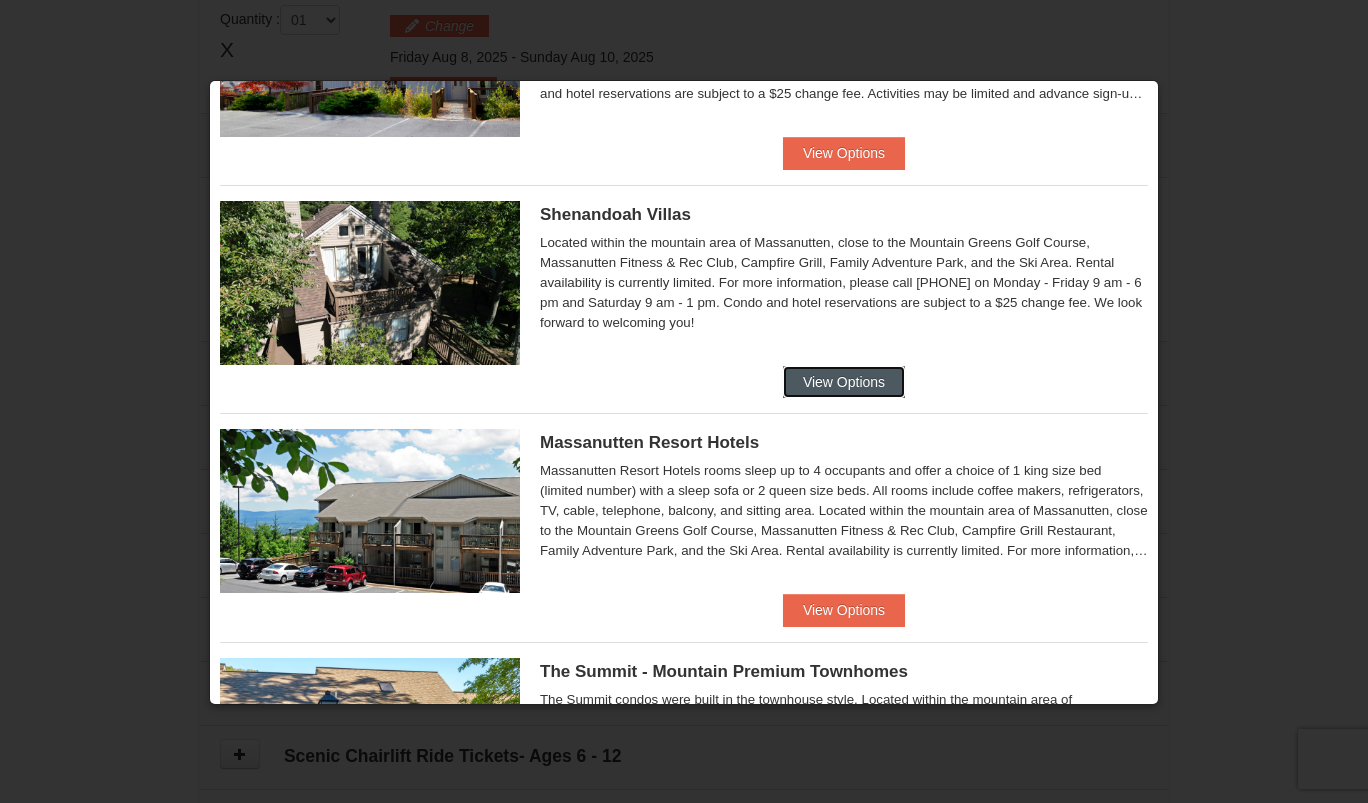 click on "View Options" at bounding box center (844, 382) 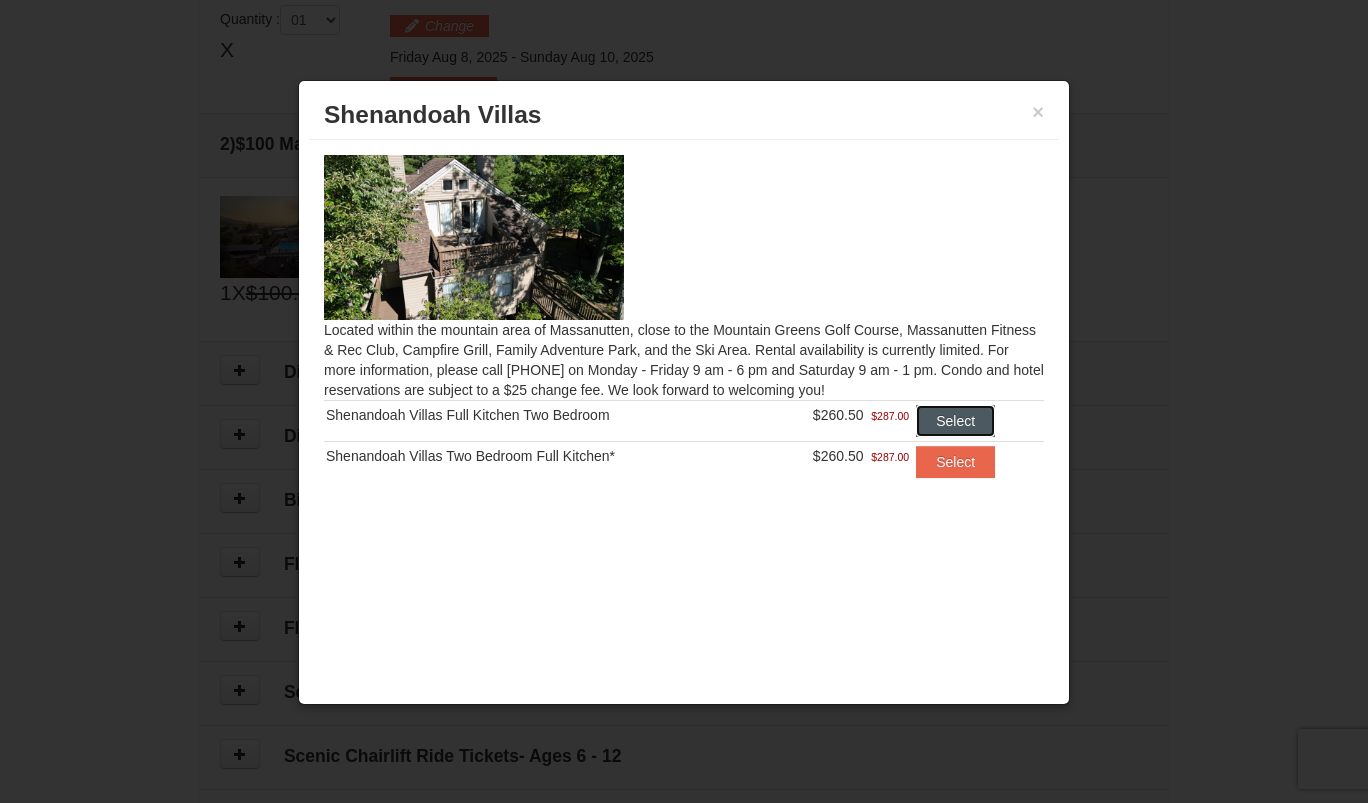click on "Select" at bounding box center [955, 421] 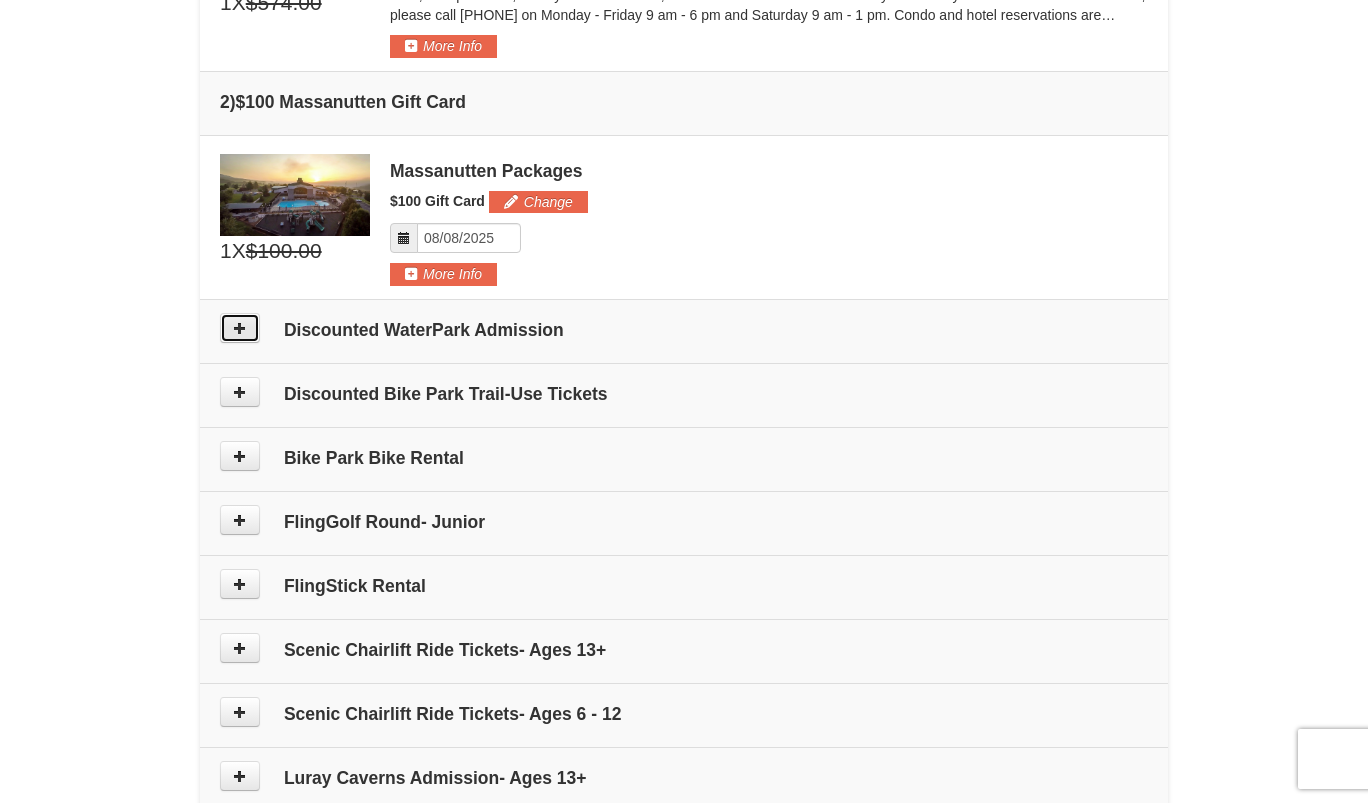 click at bounding box center [240, 328] 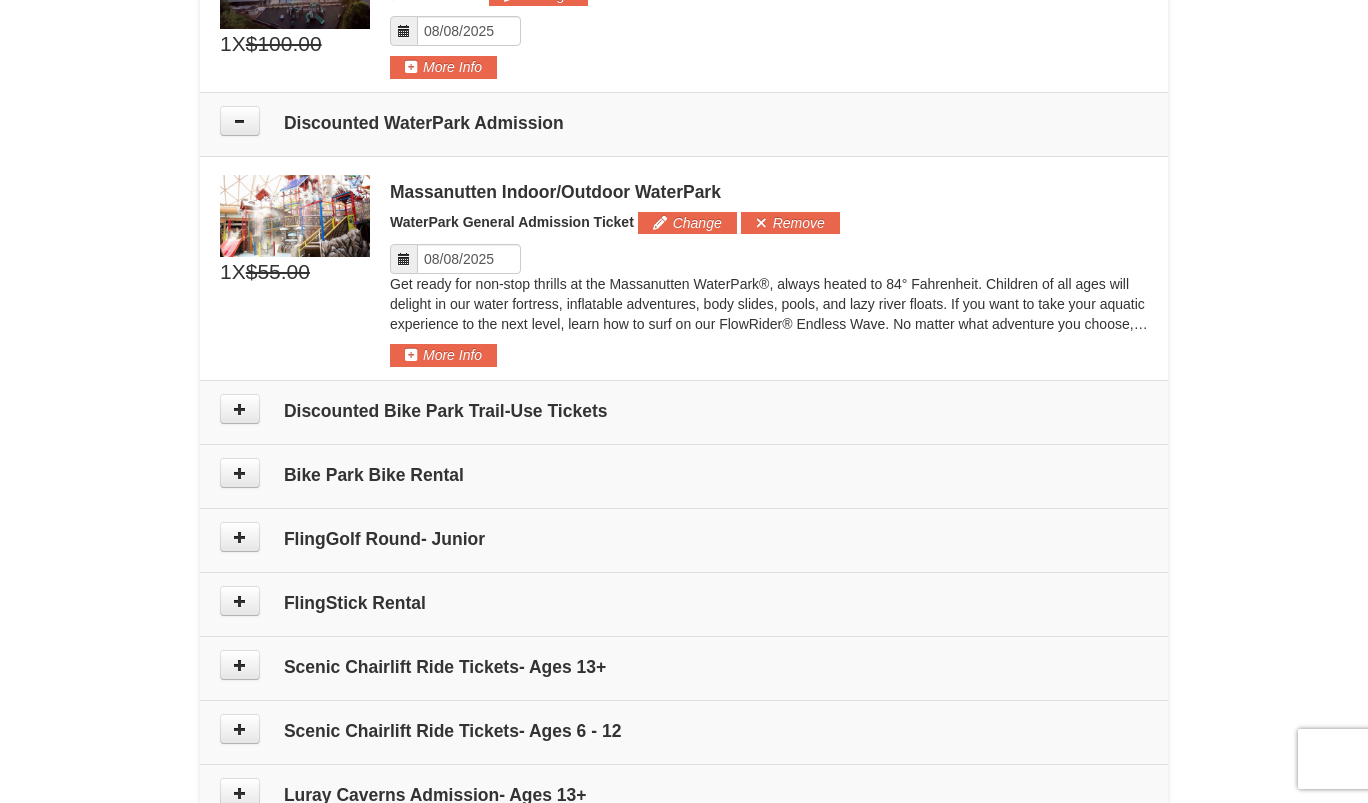 scroll, scrollTop: 937, scrollLeft: 0, axis: vertical 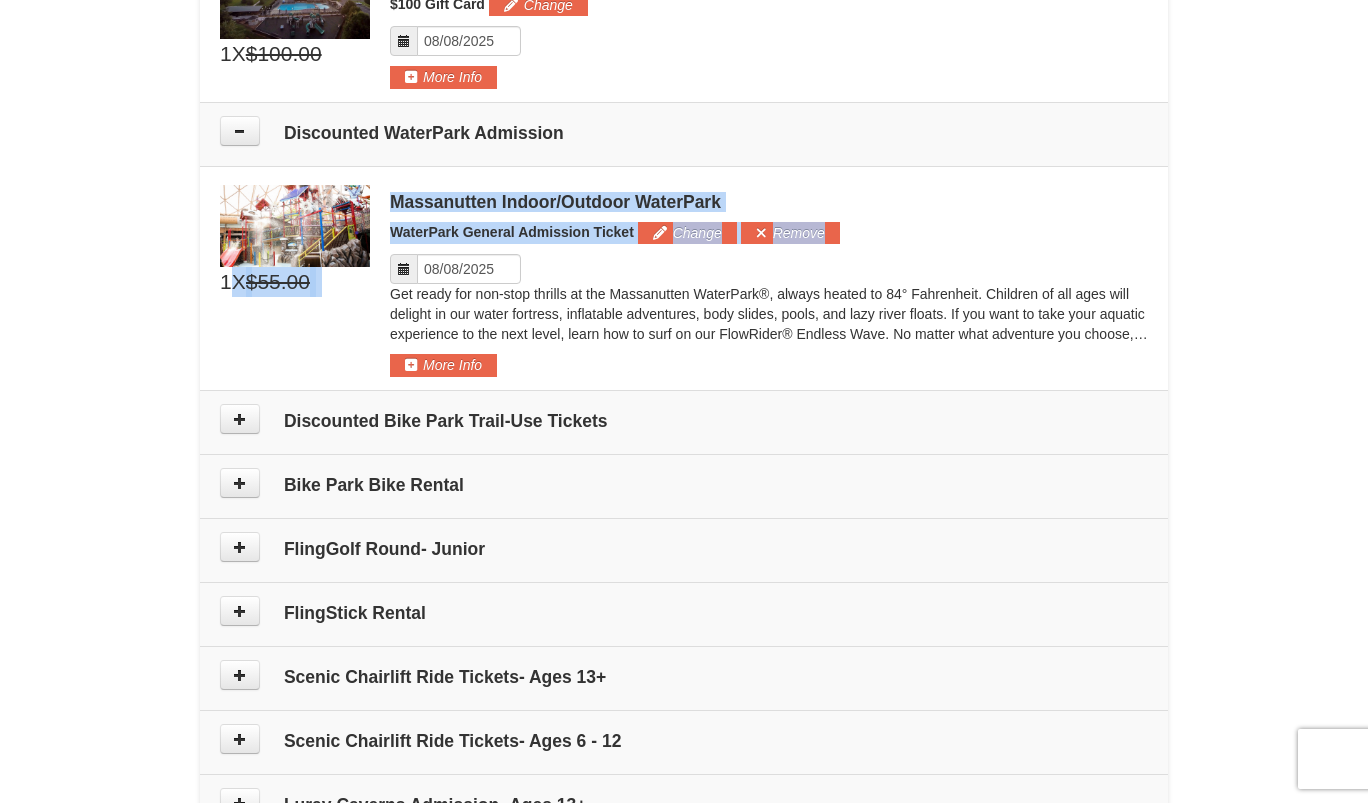 drag, startPoint x: 231, startPoint y: 283, endPoint x: 211, endPoint y: 278, distance: 20.615528 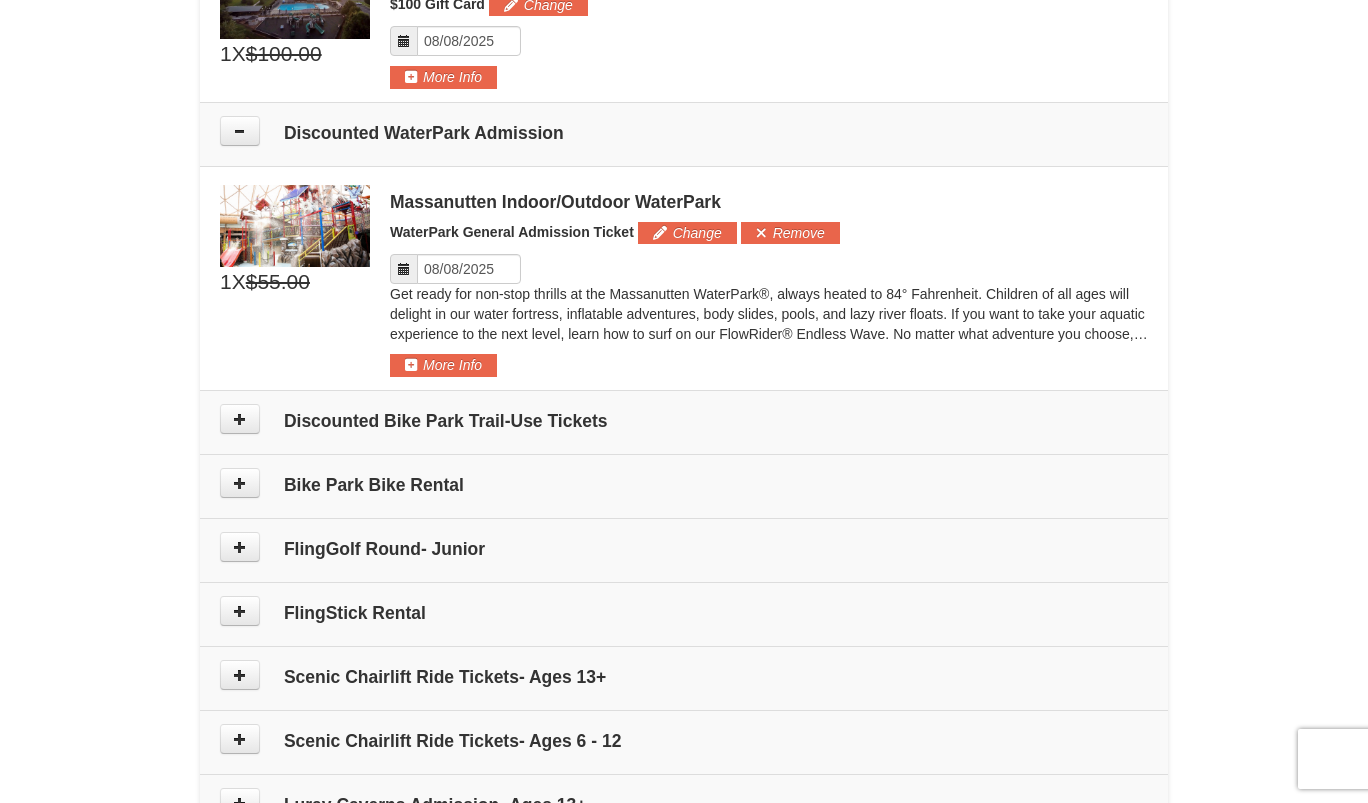 click on "$55.00" at bounding box center (278, 282) 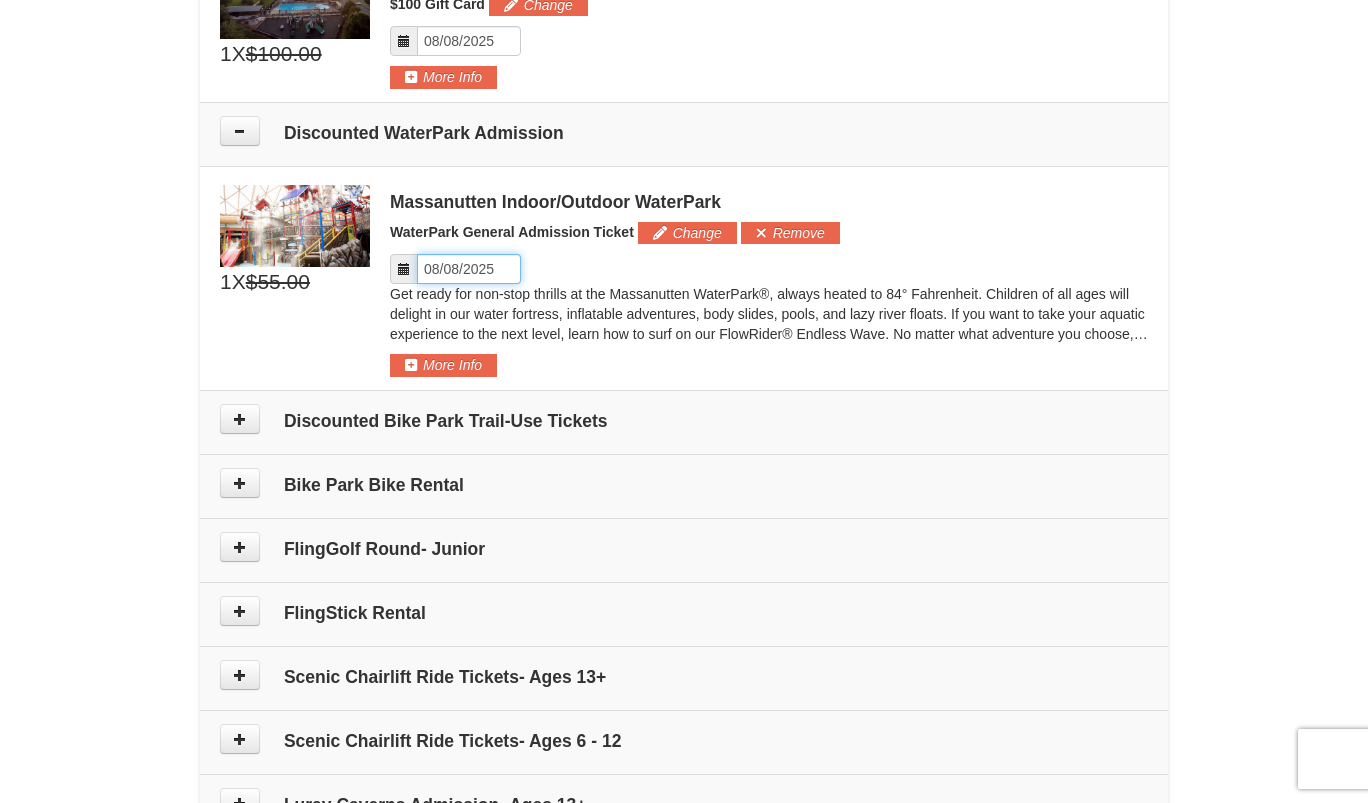 click on "Please format dates MM/DD/YYYY" at bounding box center (469, 269) 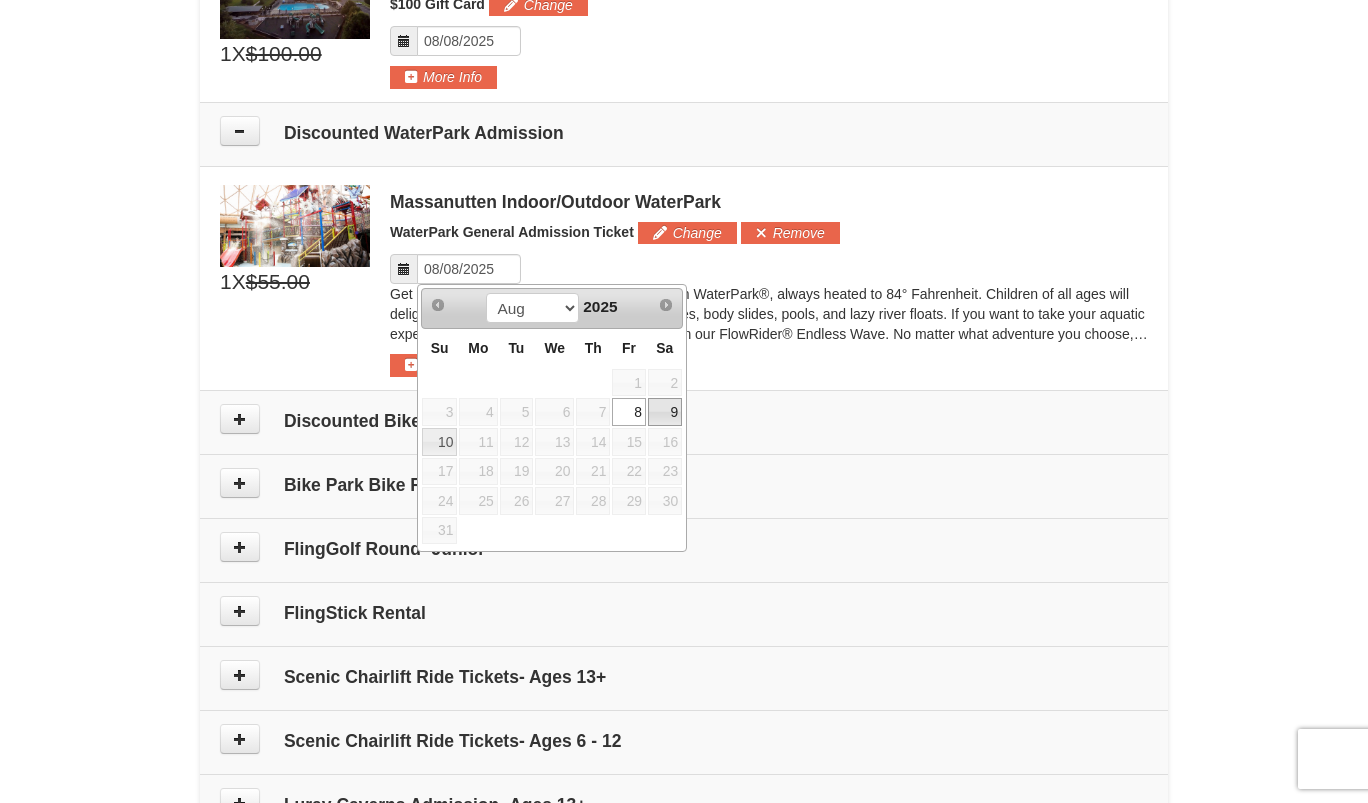 click on "9" at bounding box center (665, 412) 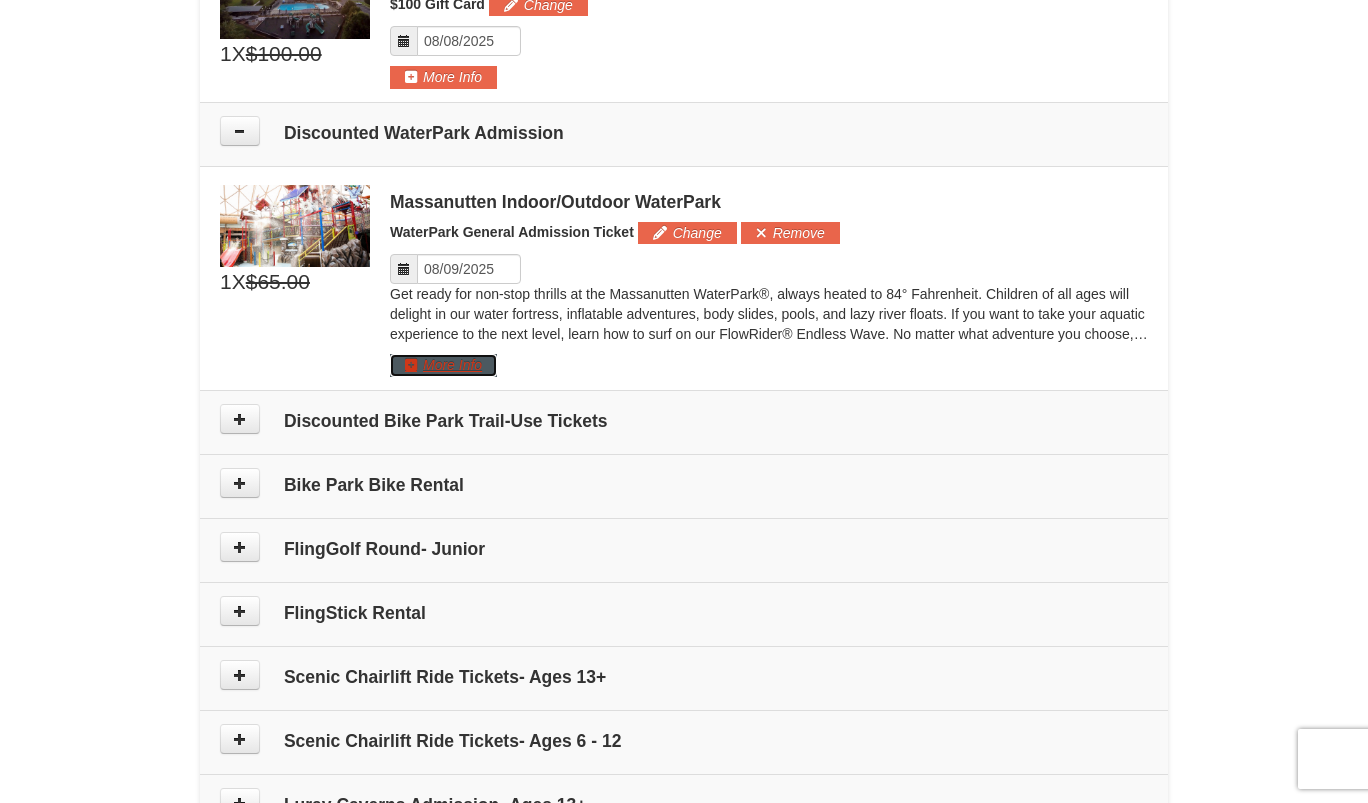 click on "More Info" at bounding box center (443, 365) 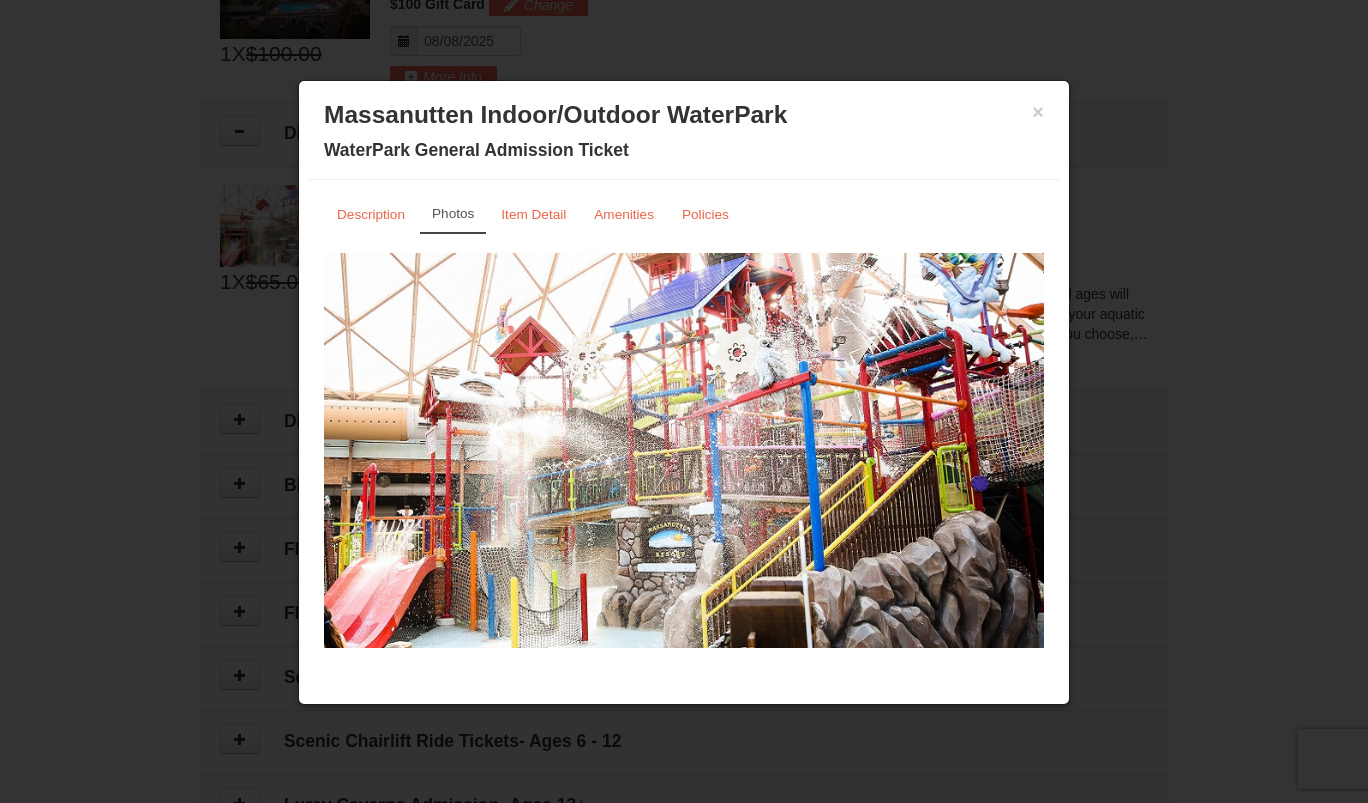 scroll, scrollTop: 0, scrollLeft: 0, axis: both 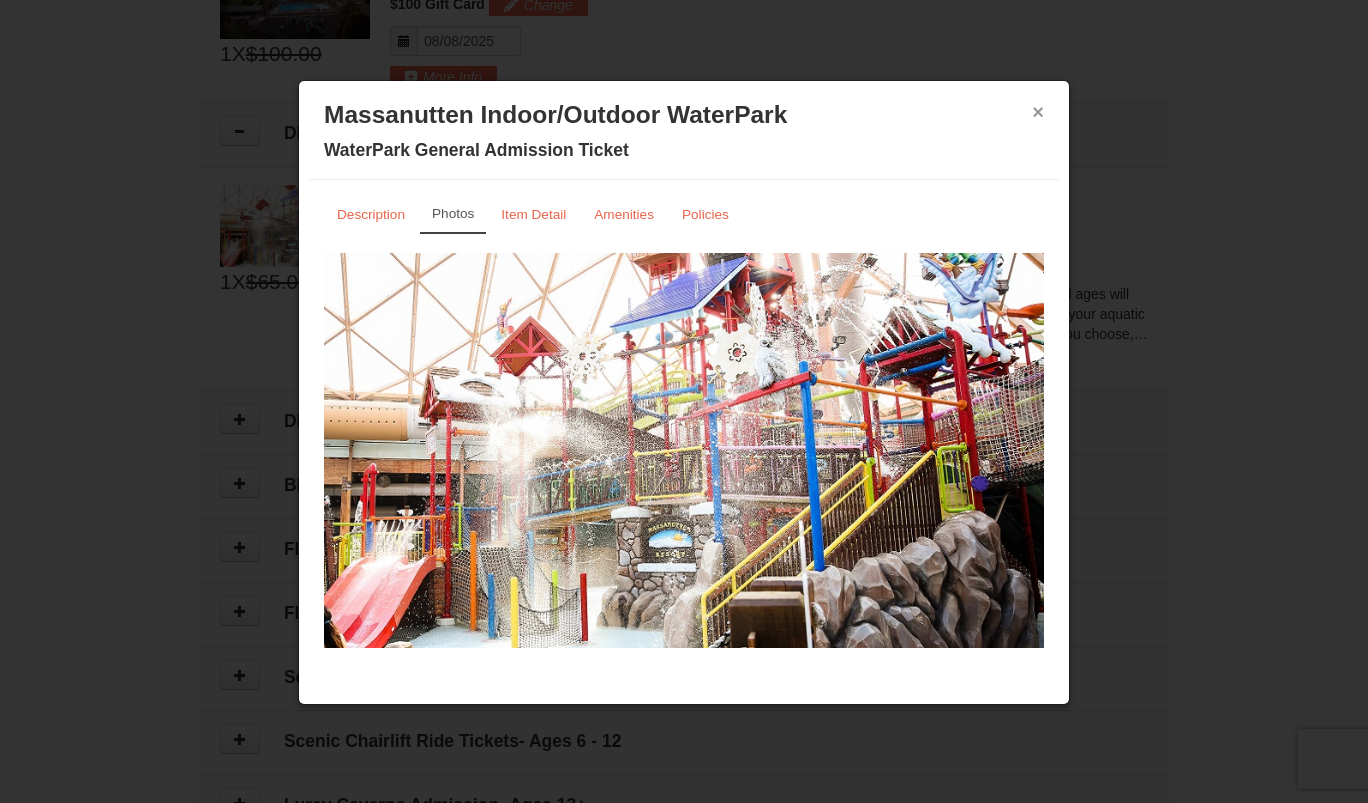 click on "×" at bounding box center [1038, 112] 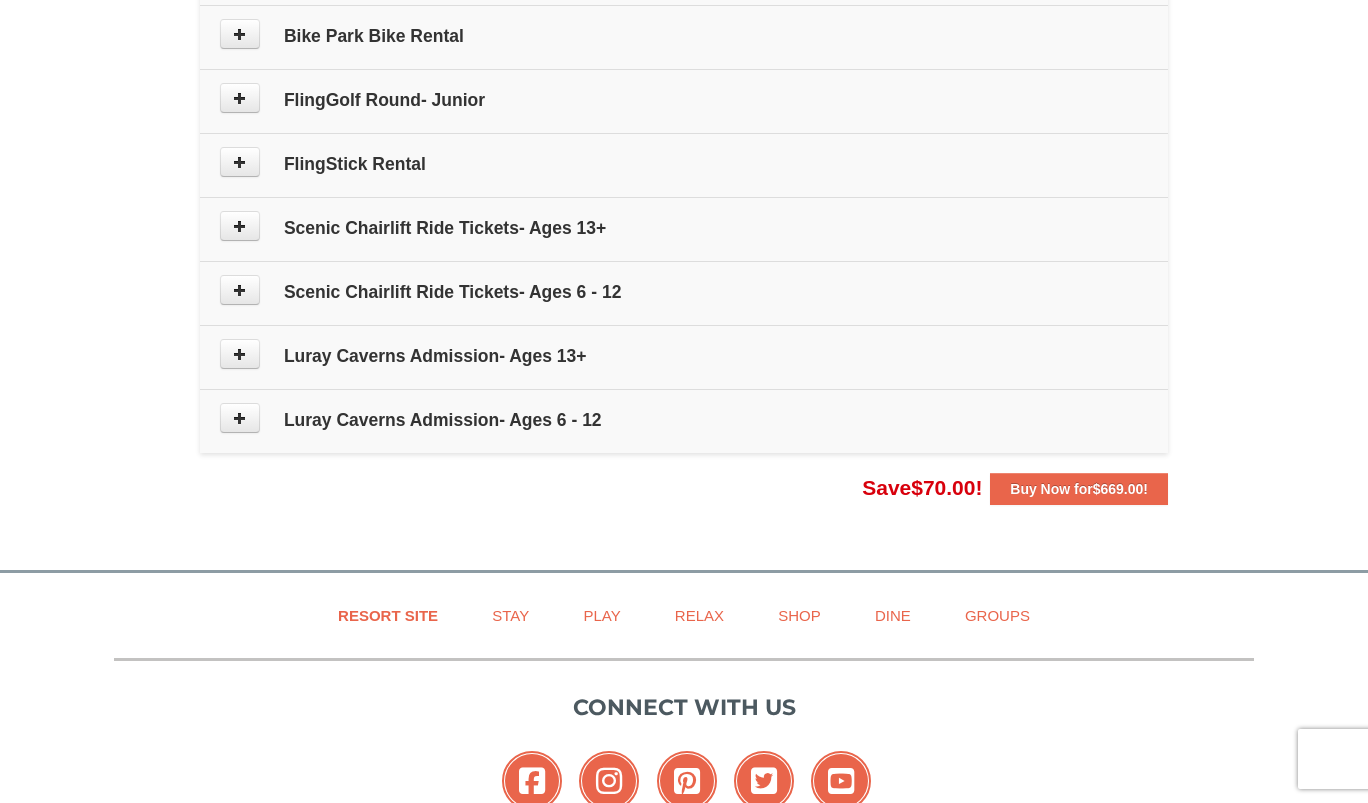 scroll, scrollTop: 1390, scrollLeft: 0, axis: vertical 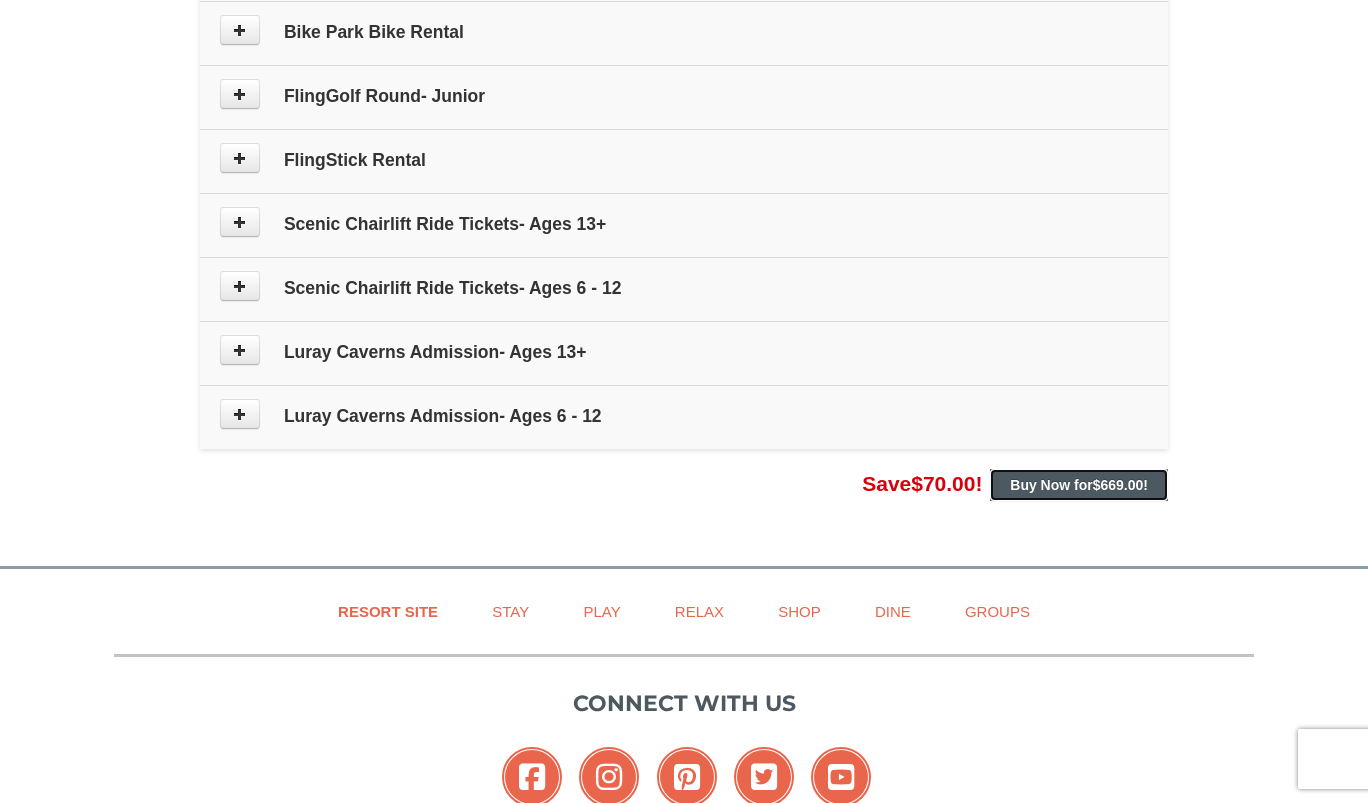 click on "Buy Now for
$669.00 !" at bounding box center [1079, 485] 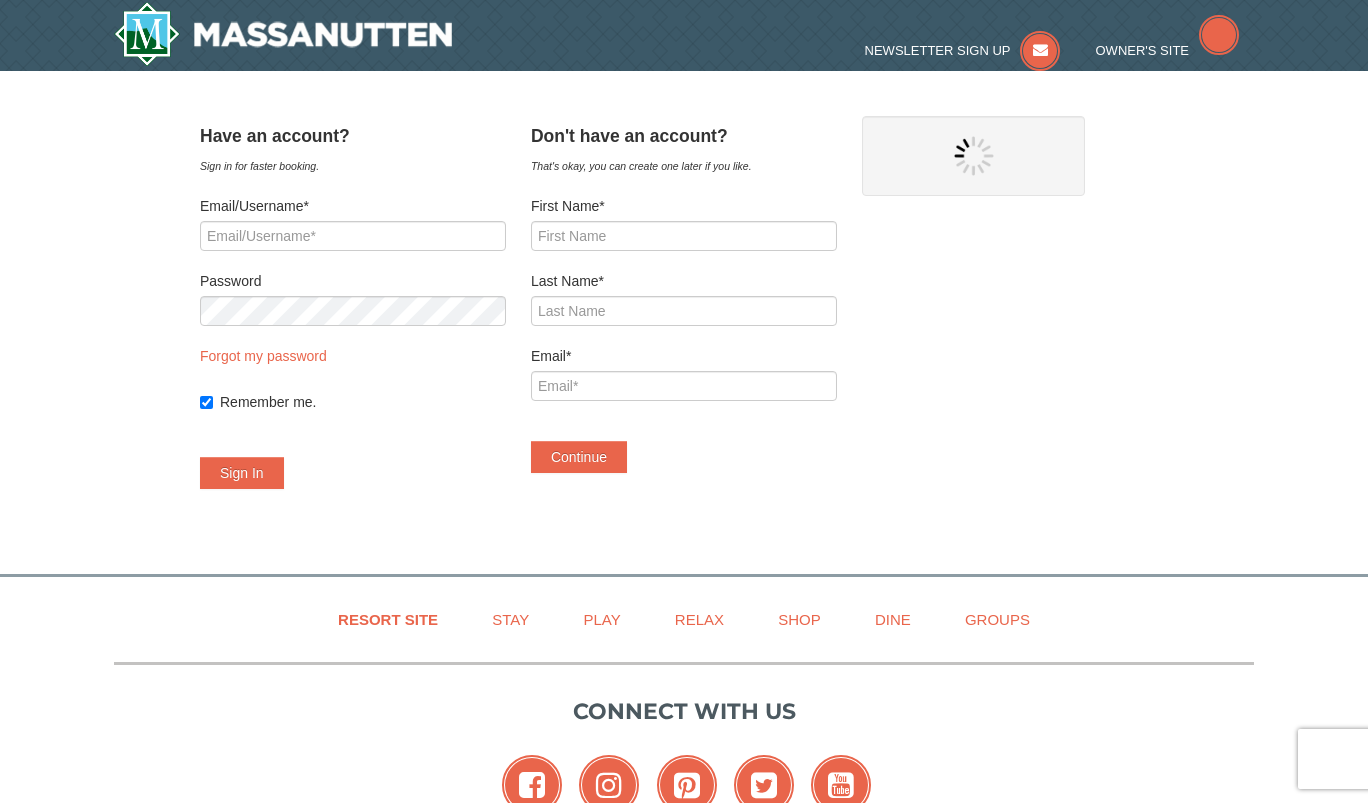 scroll, scrollTop: 0, scrollLeft: 0, axis: both 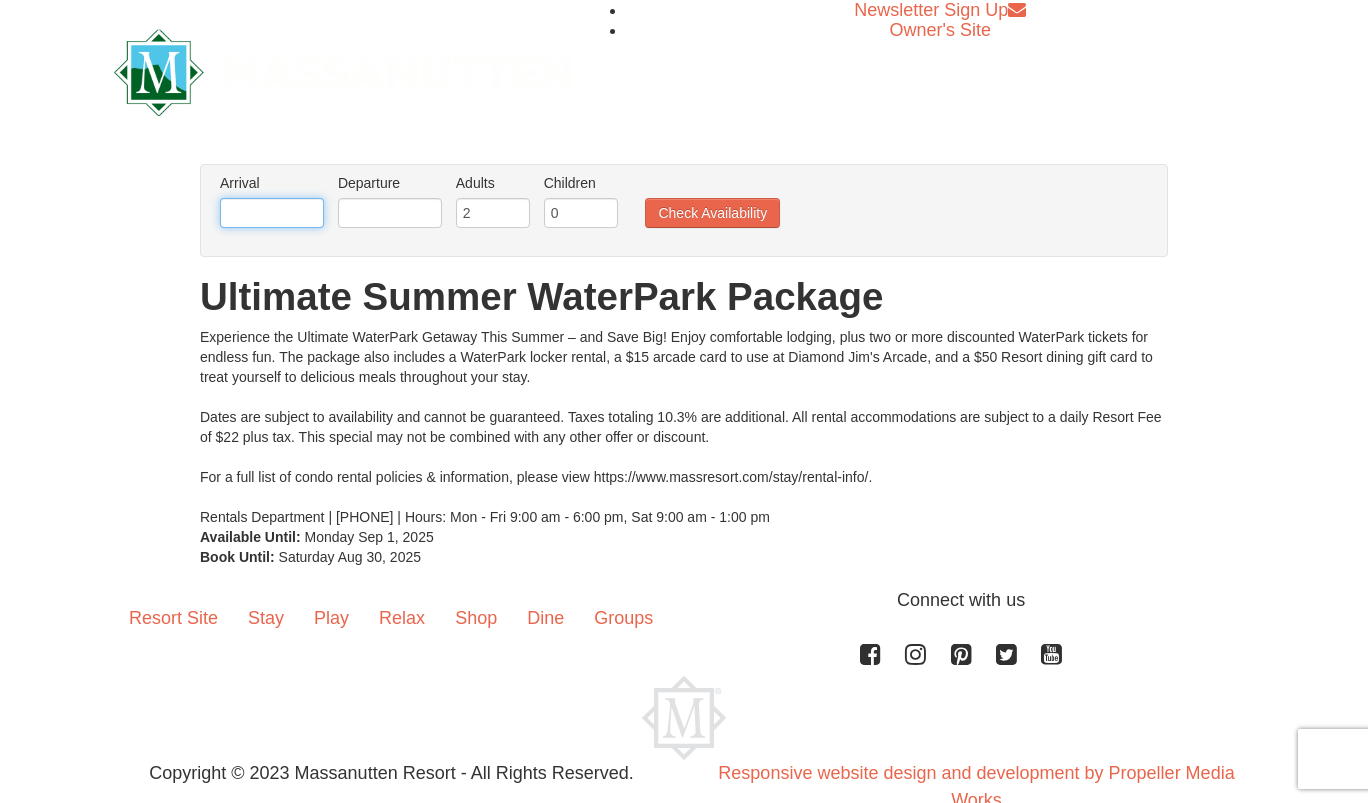 click at bounding box center (272, 213) 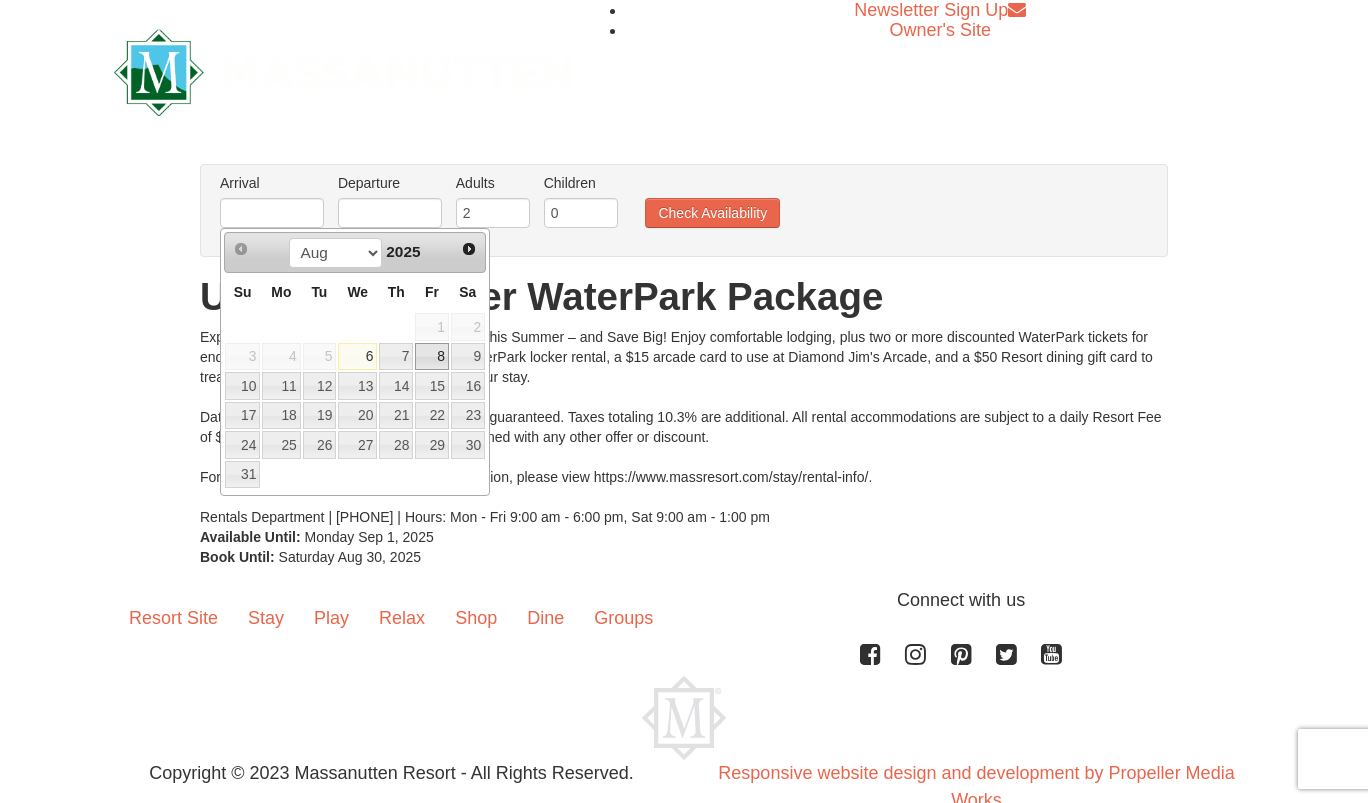 click on "8" at bounding box center (432, 357) 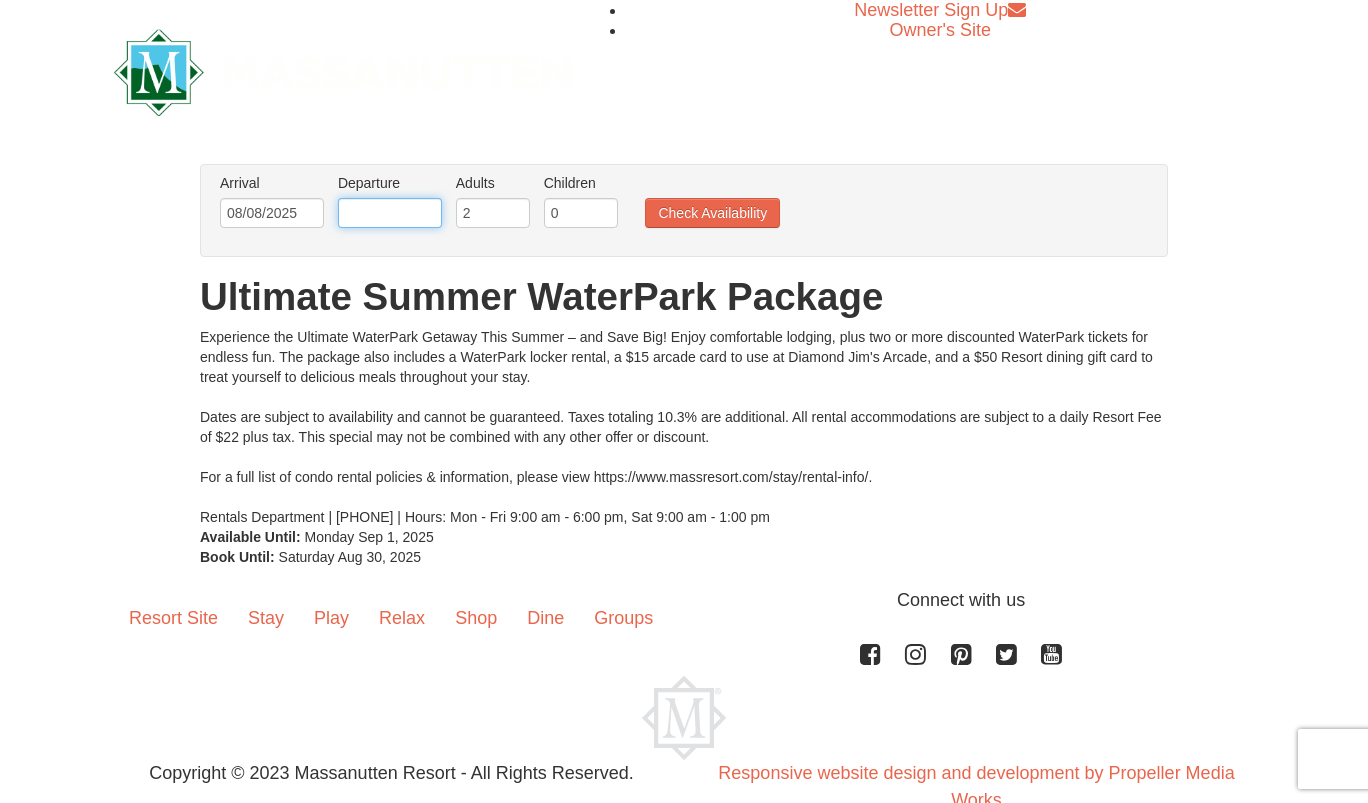 click at bounding box center (390, 213) 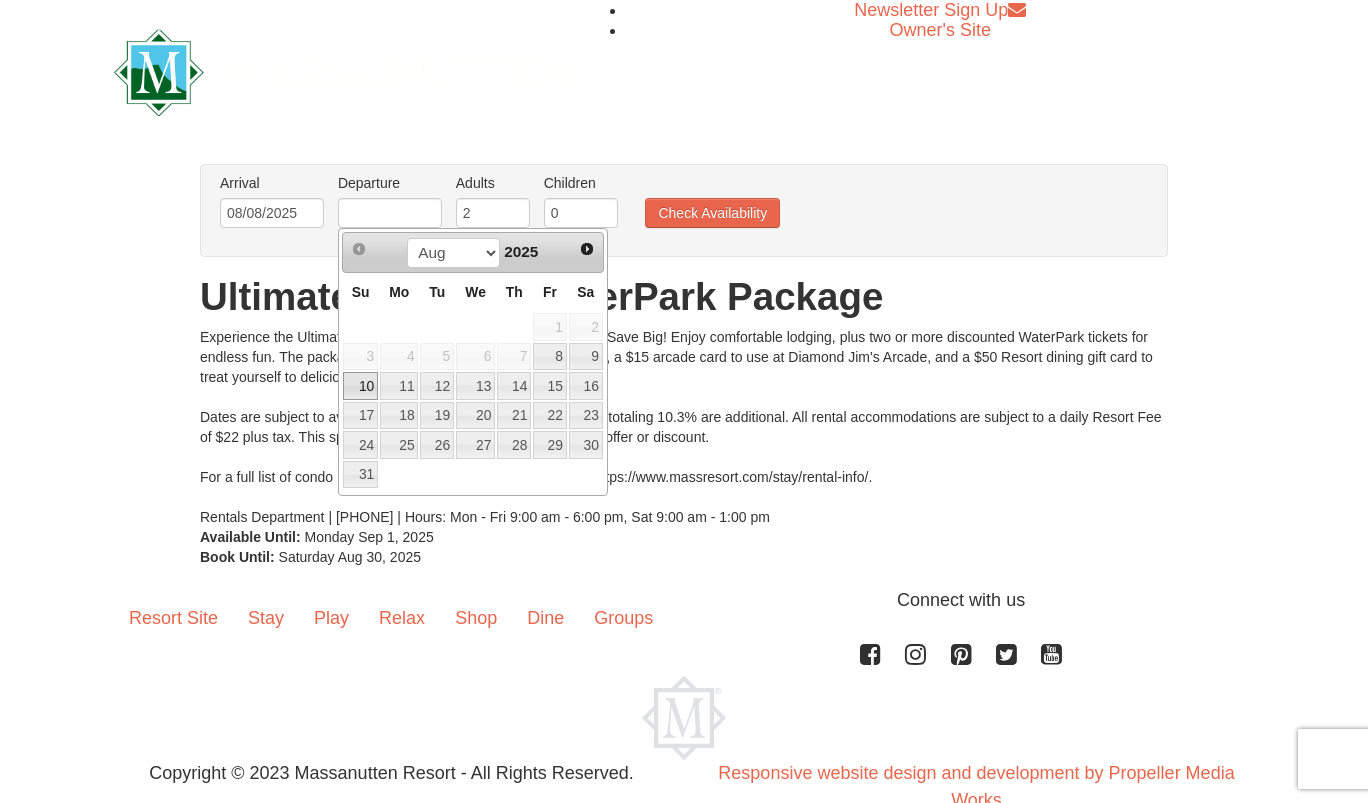 click on "10" at bounding box center [360, 386] 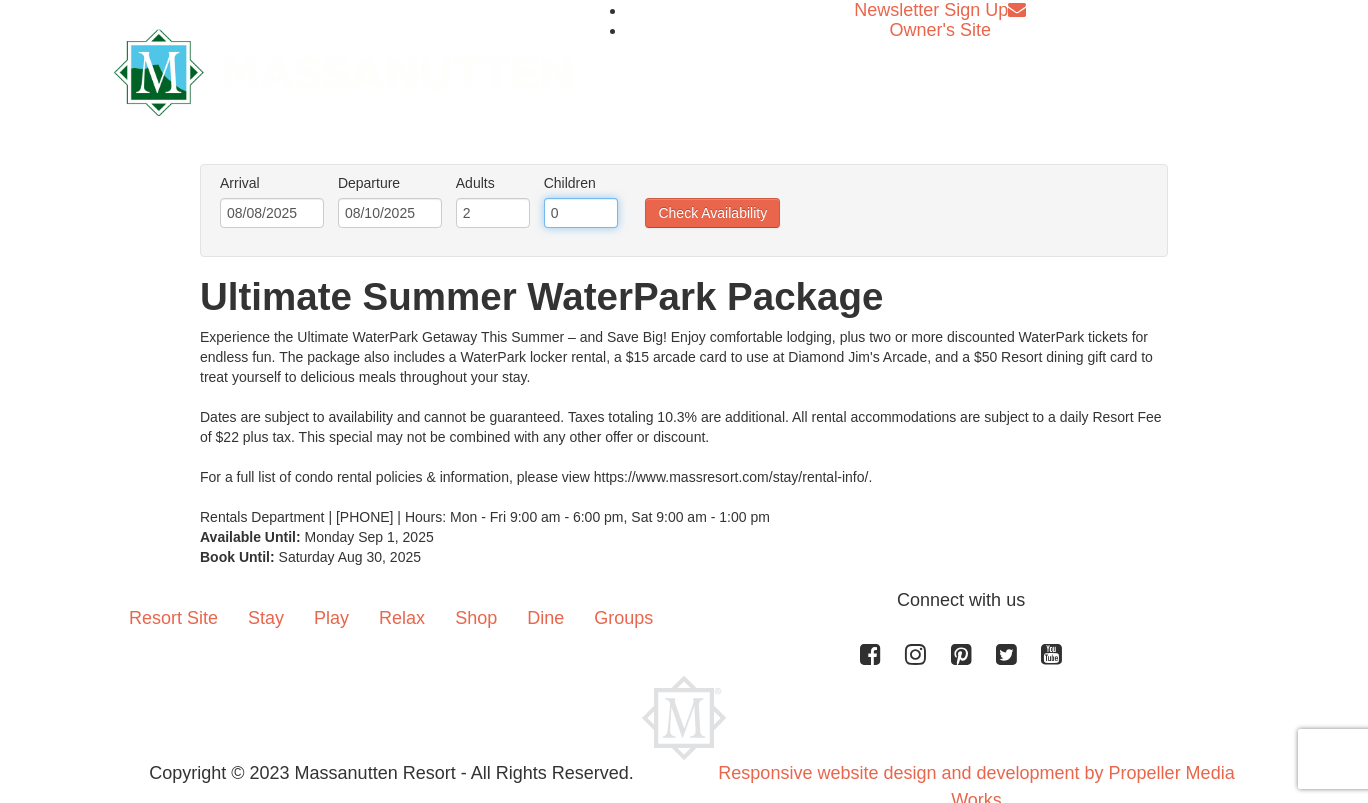 click on "0" at bounding box center [581, 213] 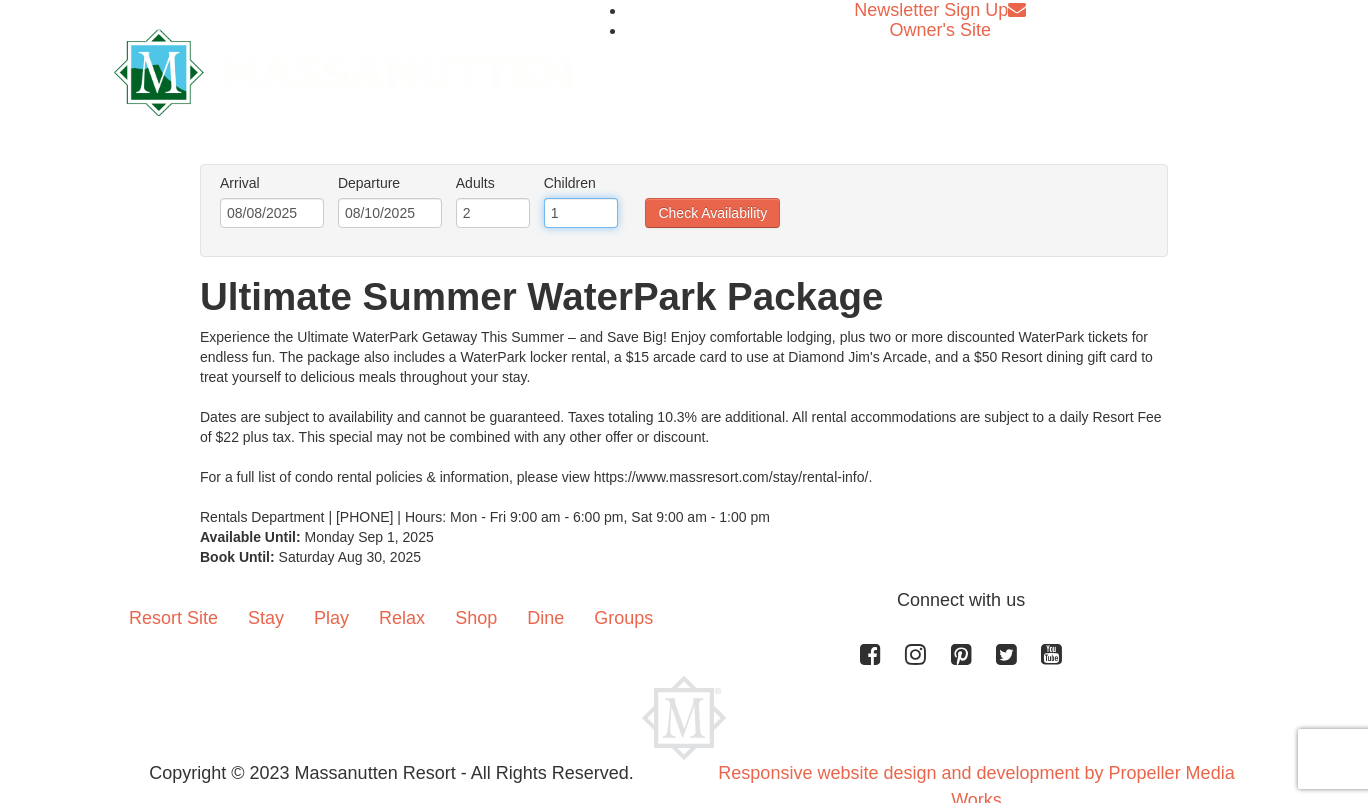 click on "1" at bounding box center (581, 213) 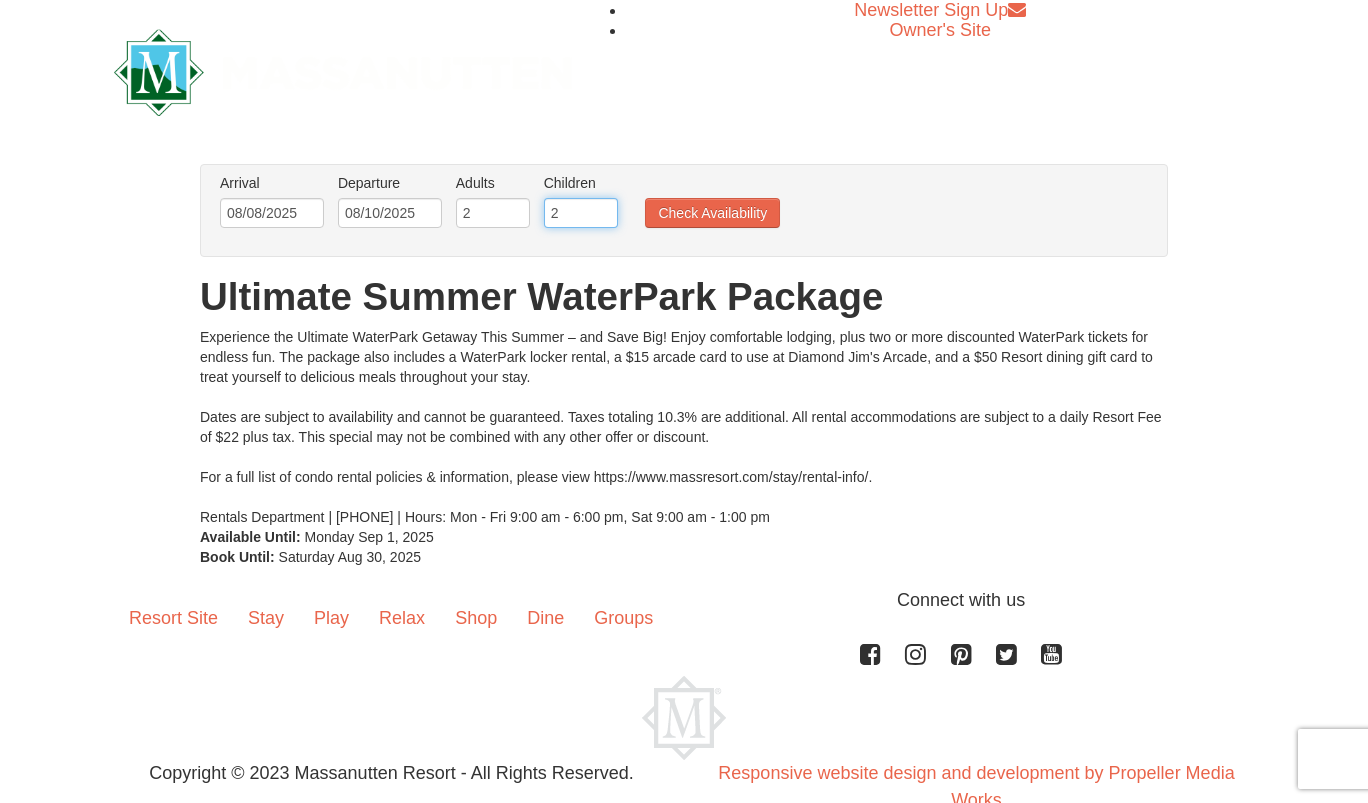click on "2" at bounding box center [581, 213] 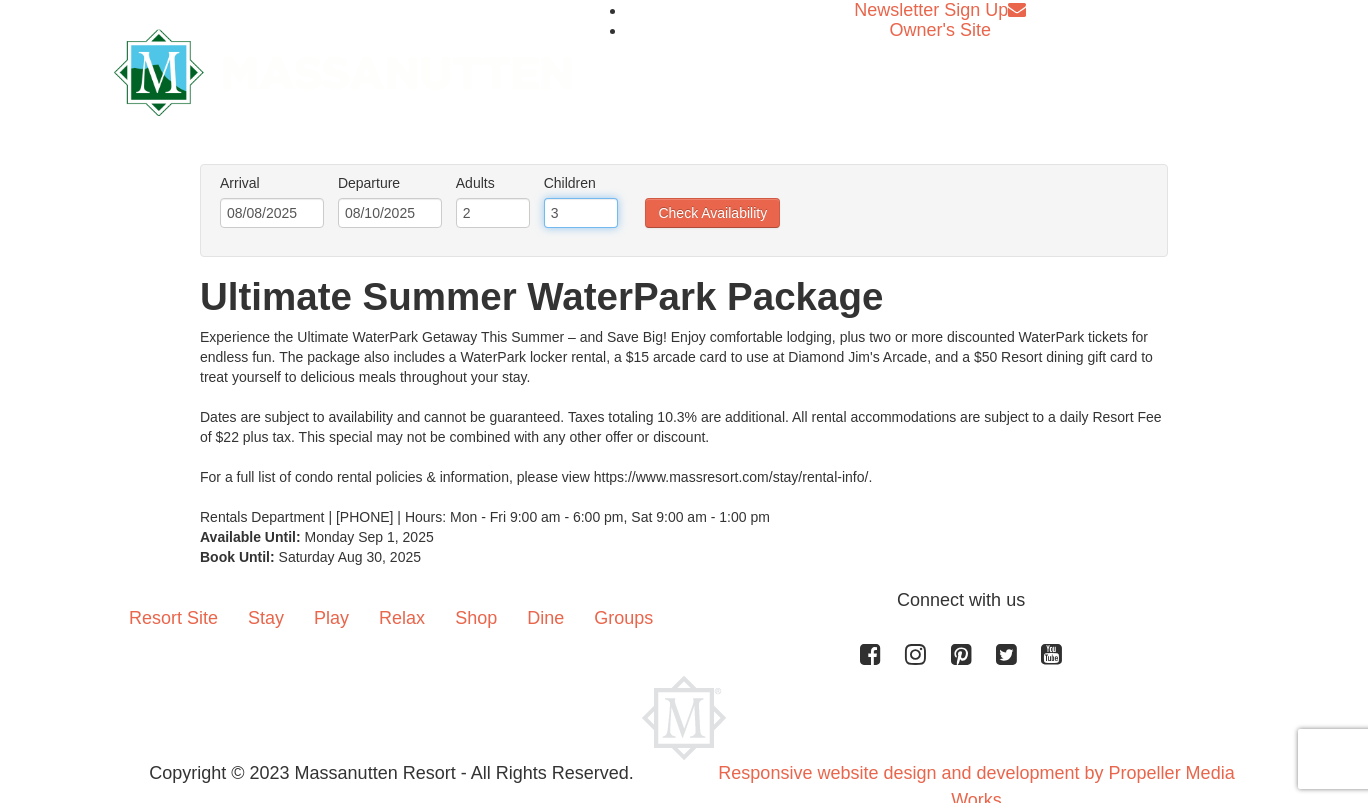 type on "3" 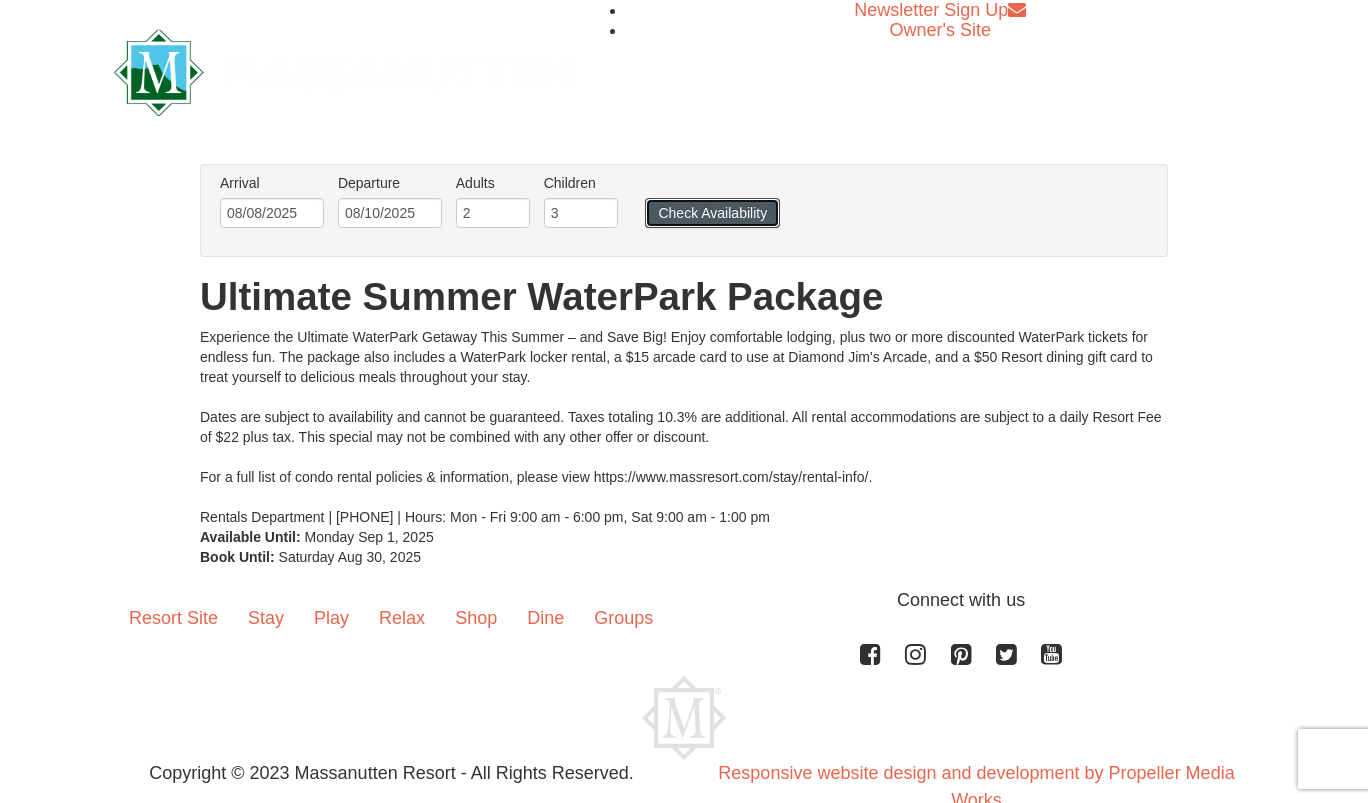 click on "Check Availability" at bounding box center (712, 213) 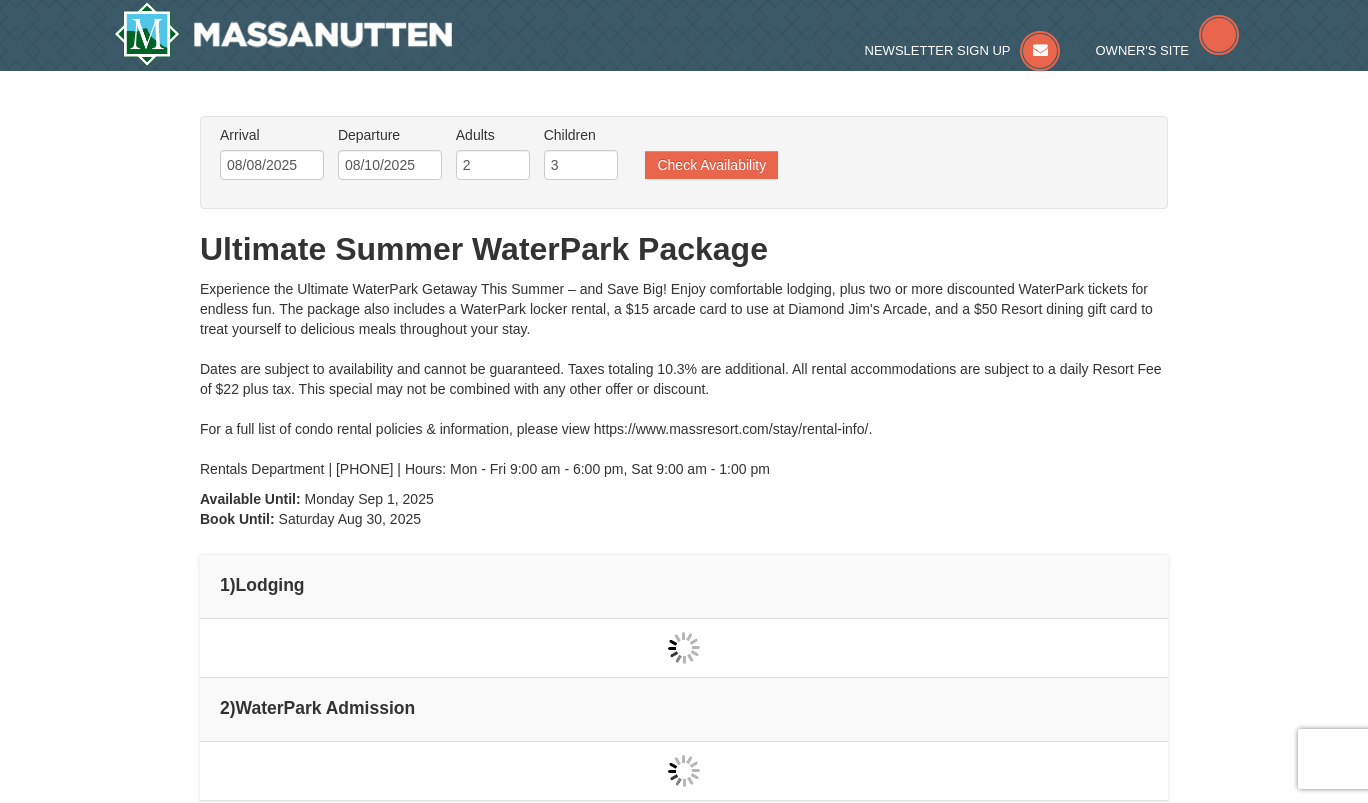 scroll, scrollTop: 0, scrollLeft: 0, axis: both 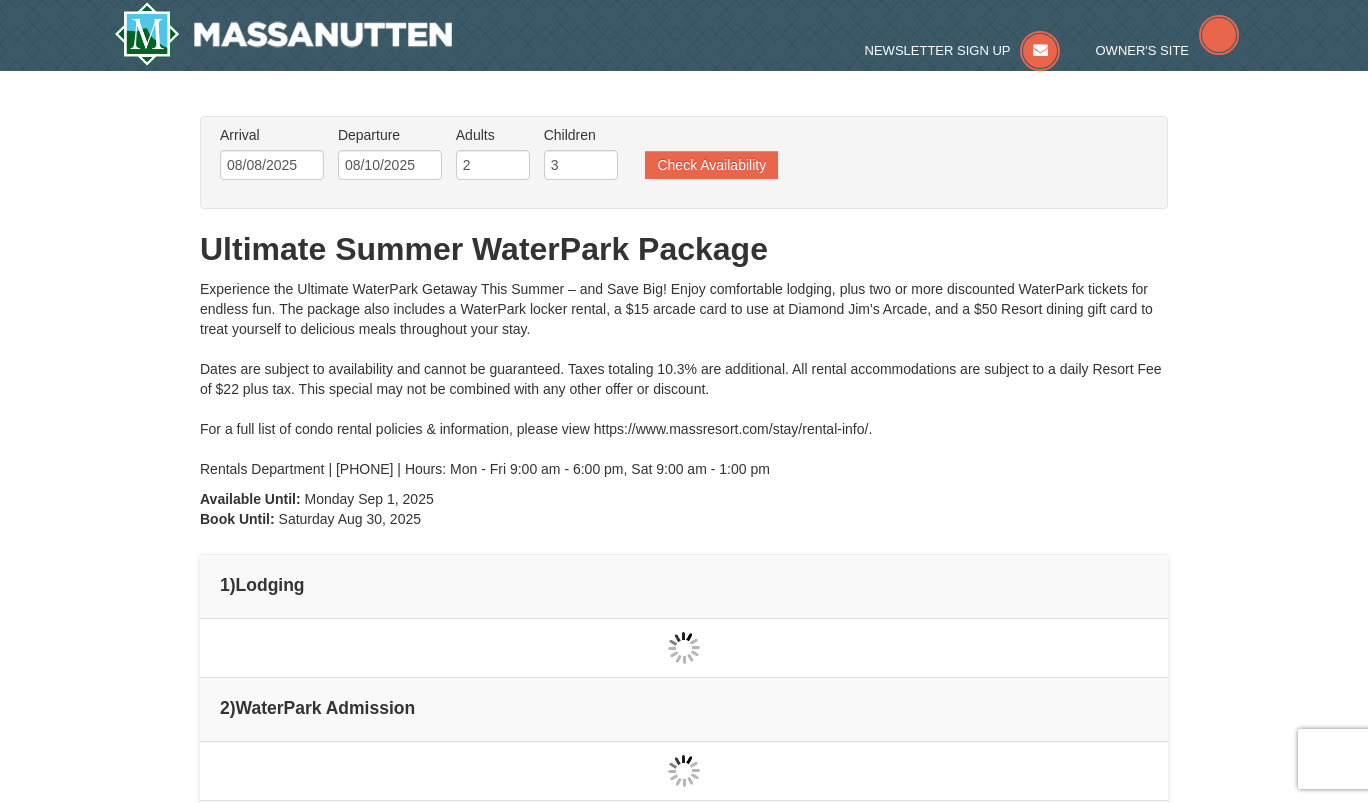type on "08/08/2025" 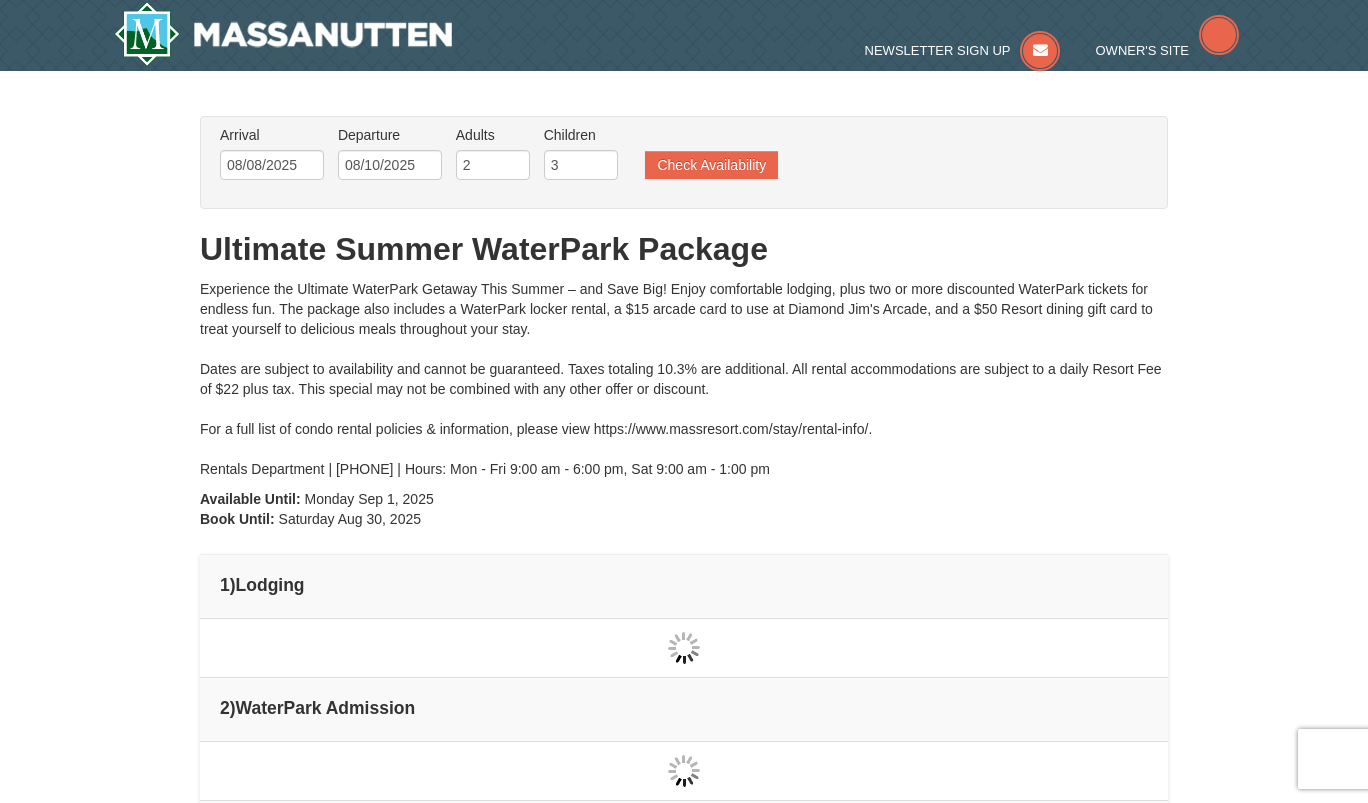 type on "08/08/2025" 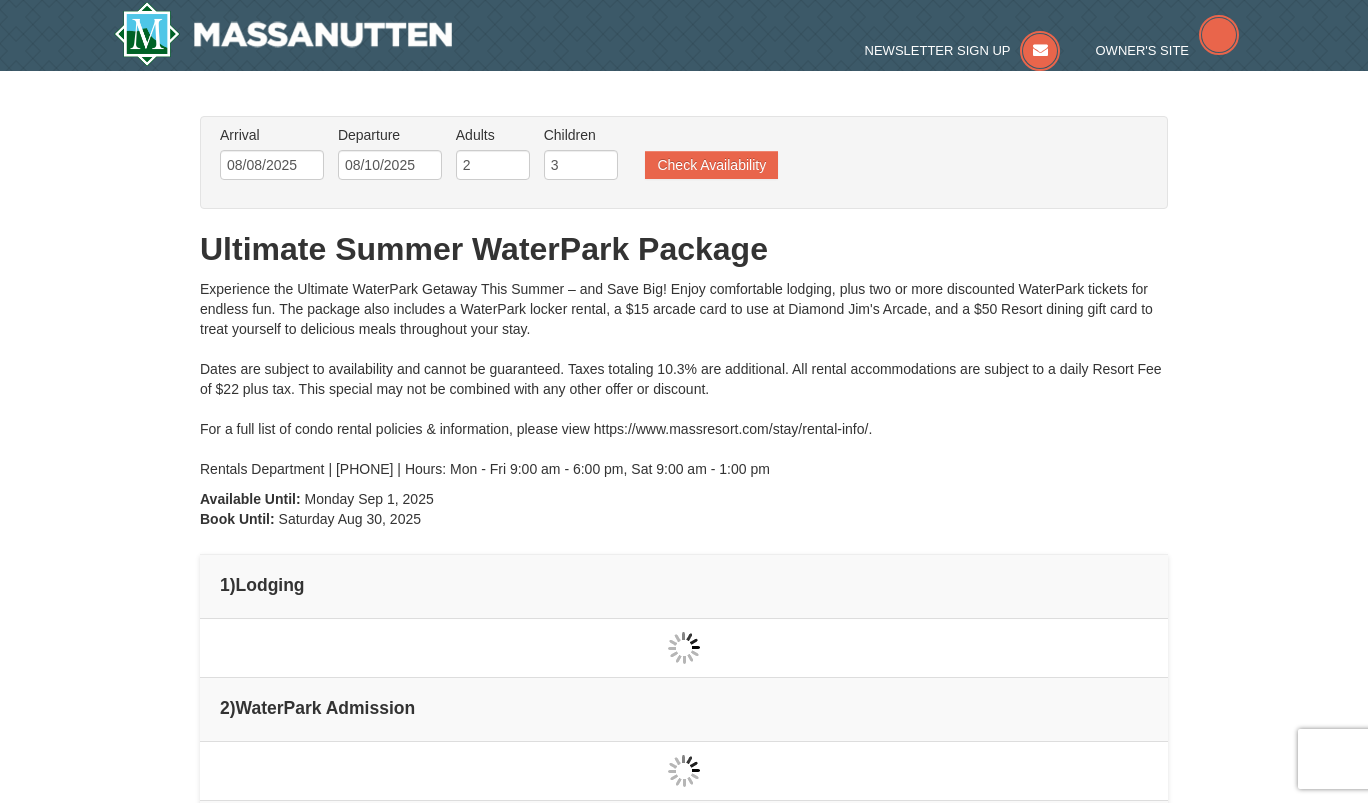 type on "08/08/2025" 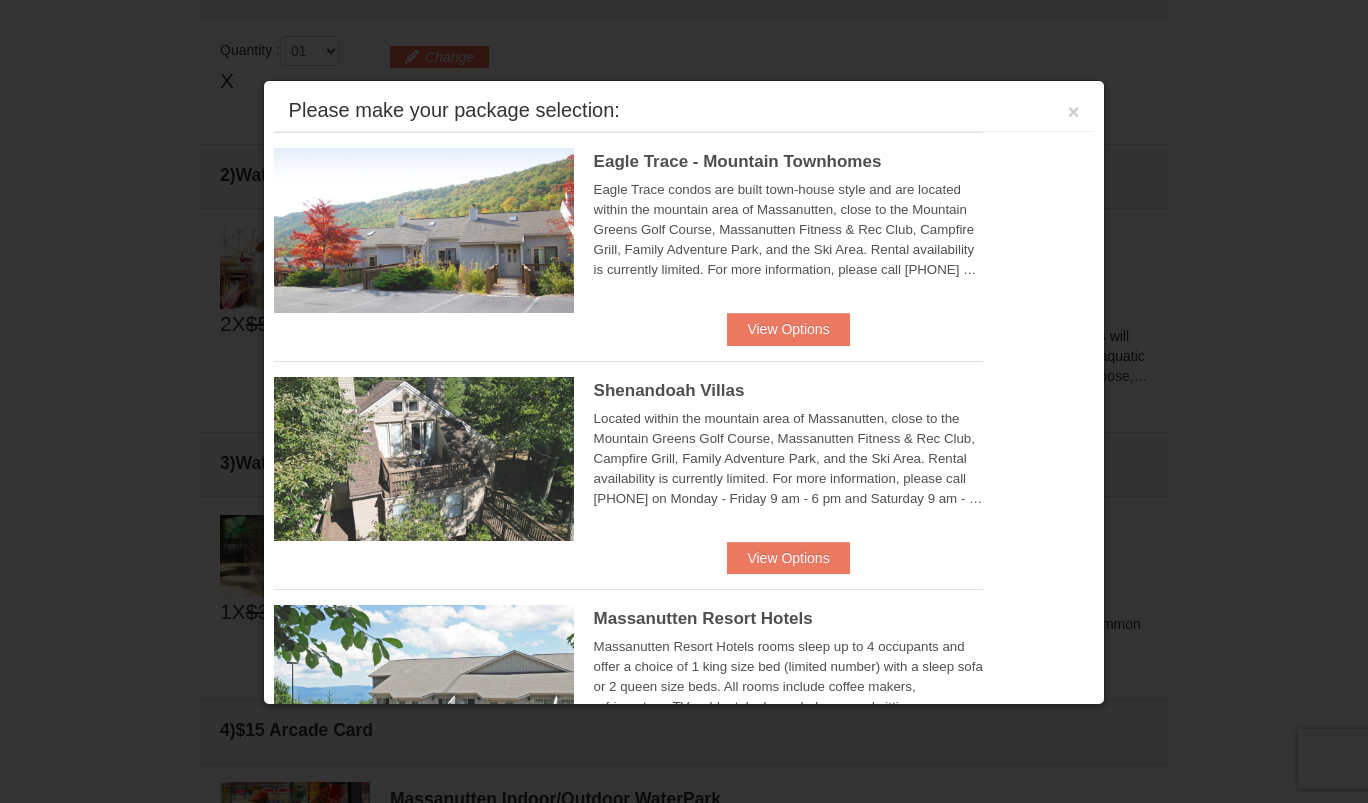 scroll, scrollTop: 631, scrollLeft: 0, axis: vertical 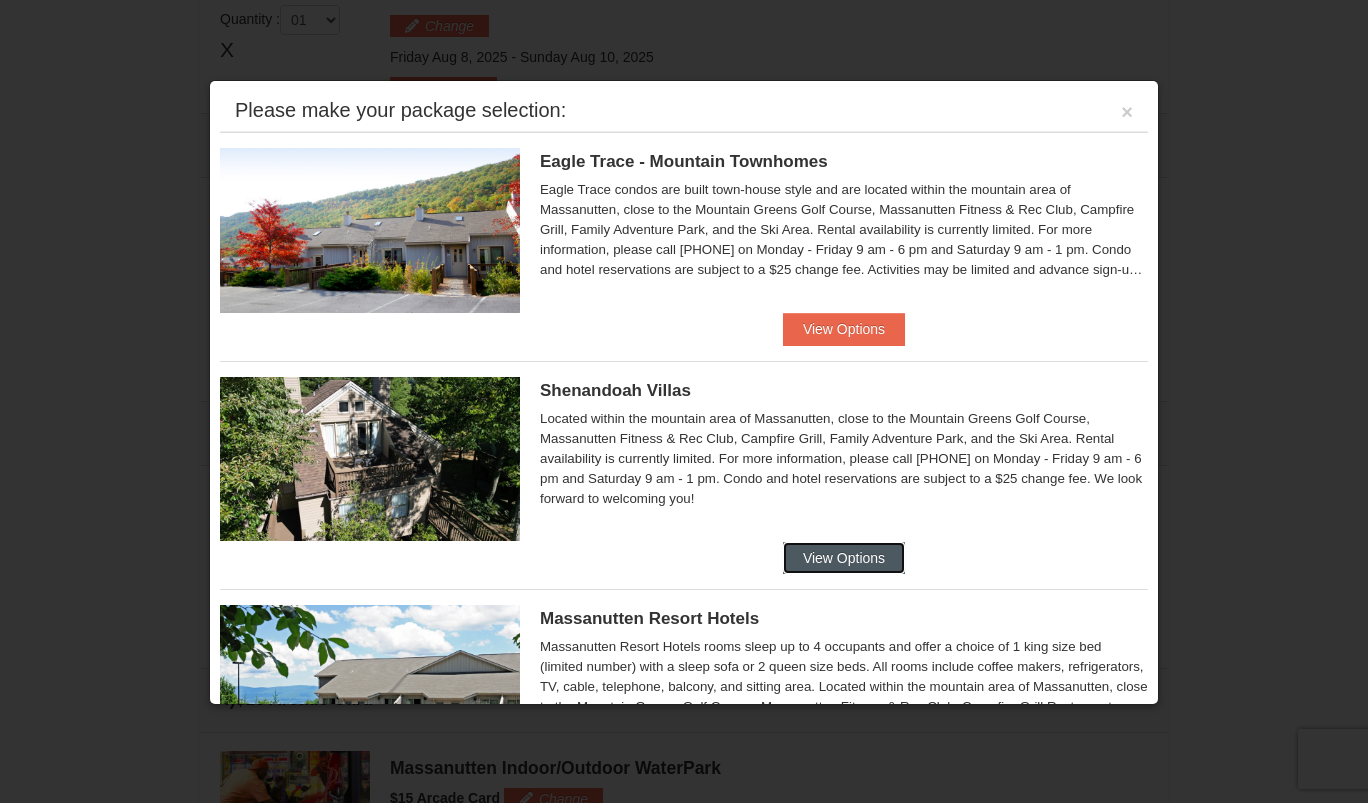 click on "View Options" at bounding box center [844, 558] 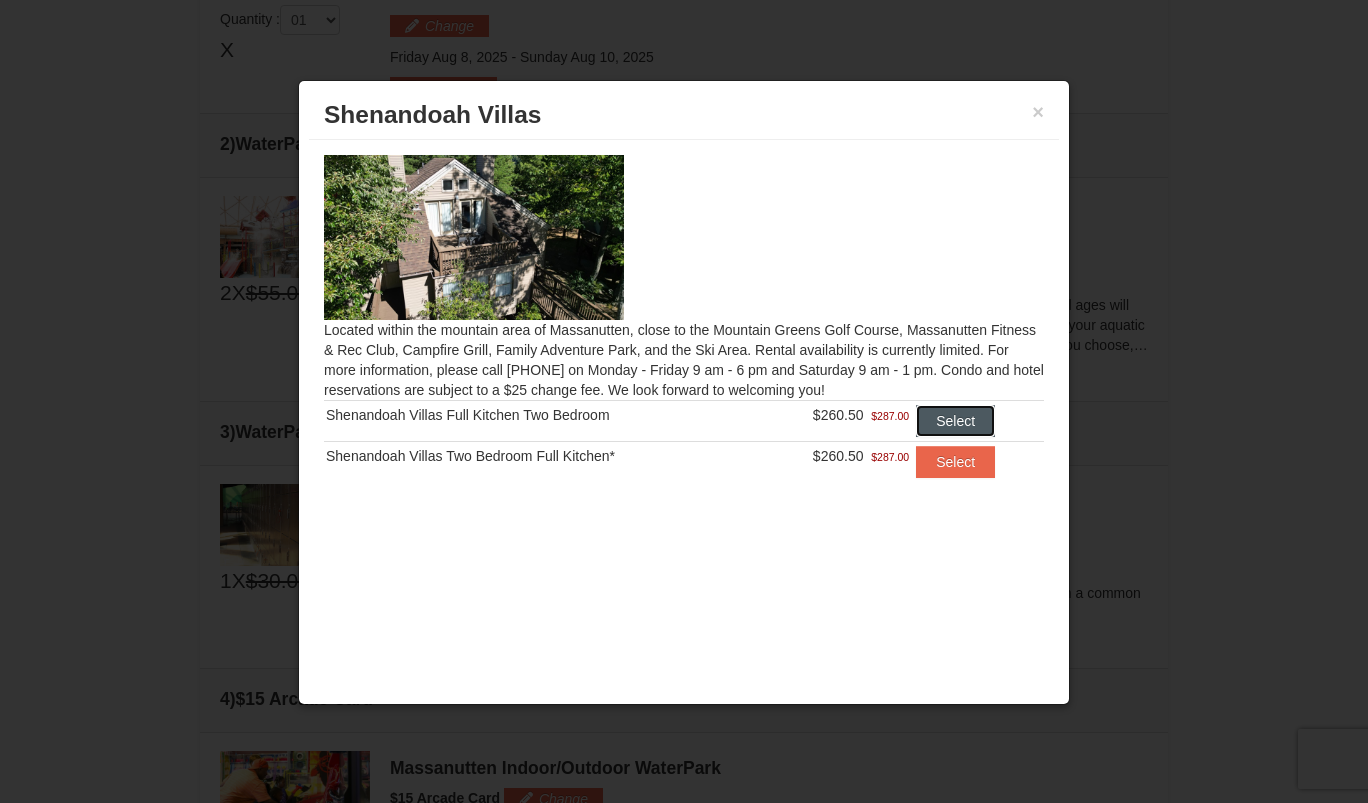 click on "Select" at bounding box center (955, 421) 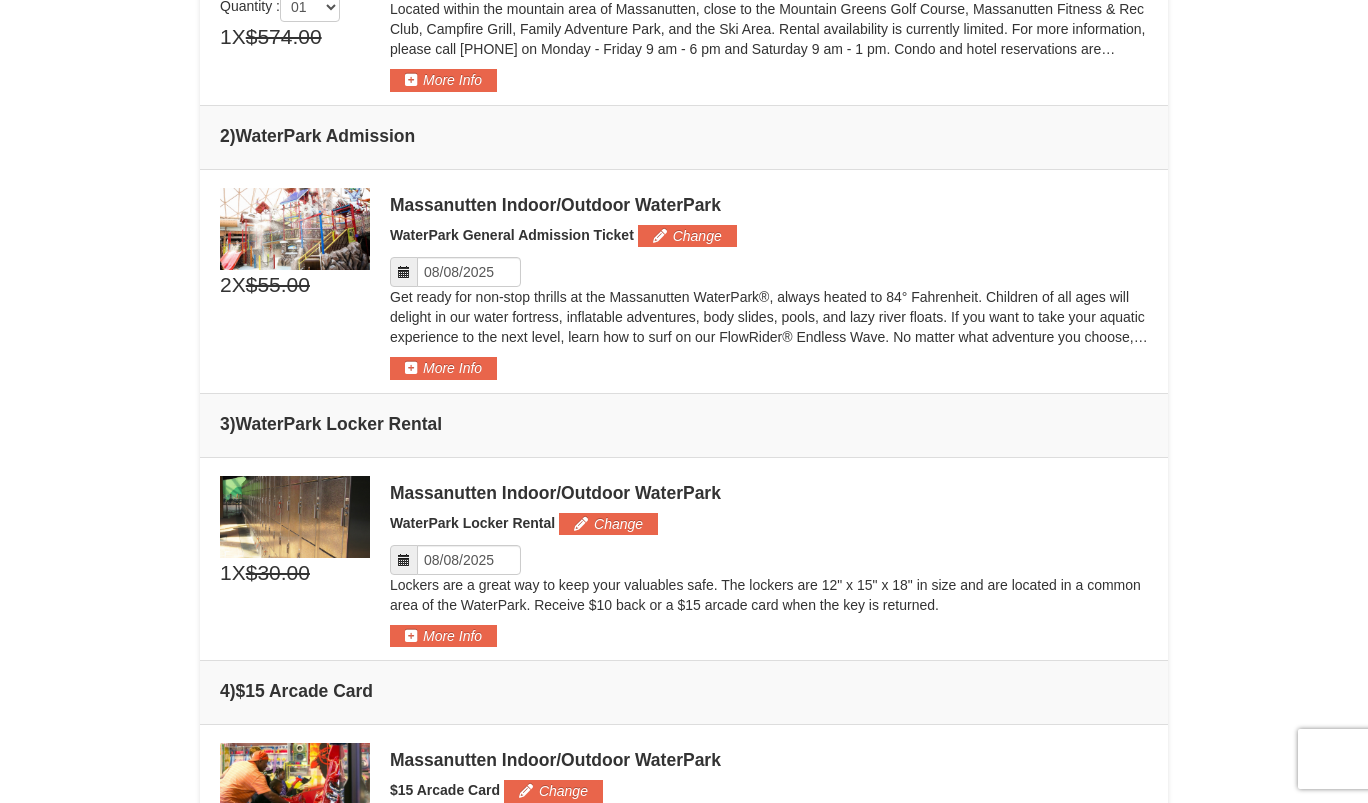 scroll, scrollTop: 734, scrollLeft: 0, axis: vertical 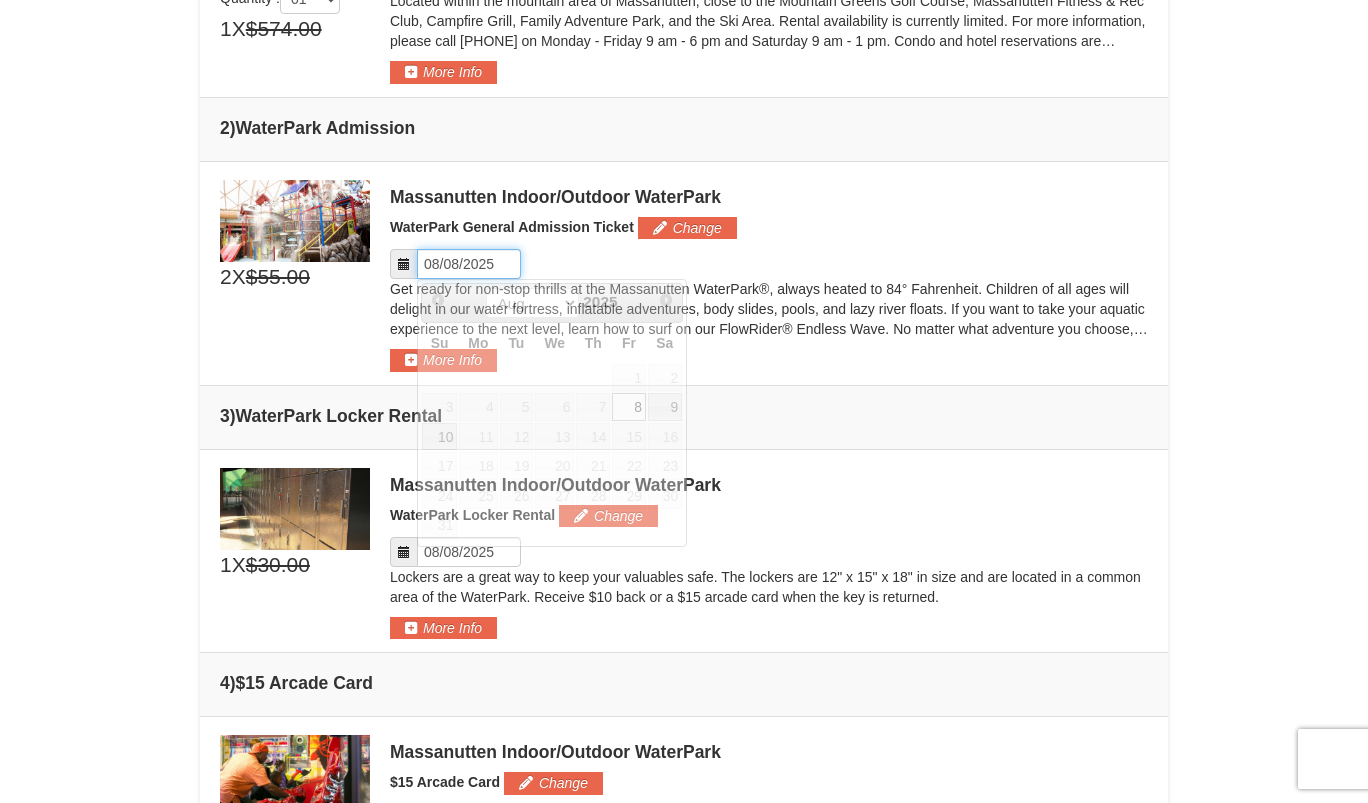 click on "Please format dates MM/DD/YYYY" at bounding box center (469, 264) 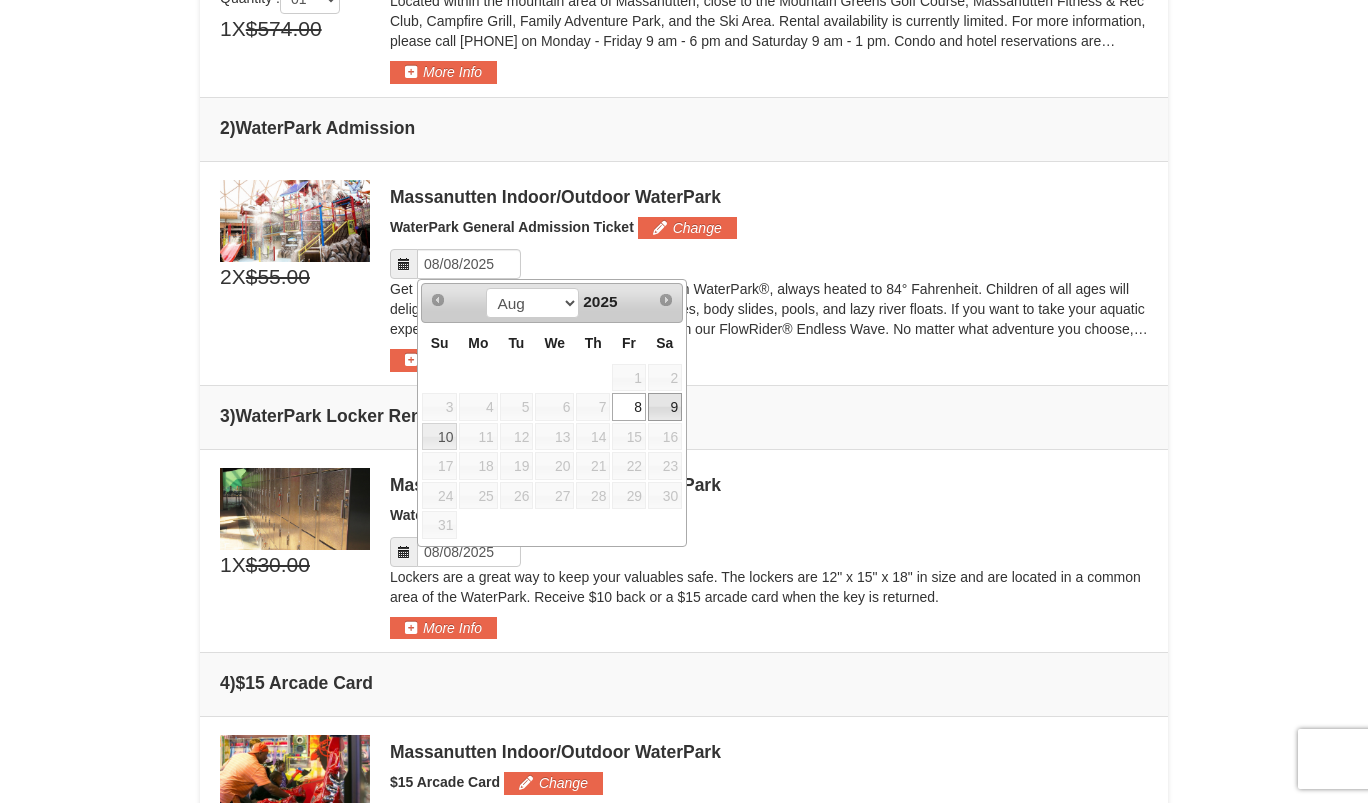 click on "9" at bounding box center (665, 407) 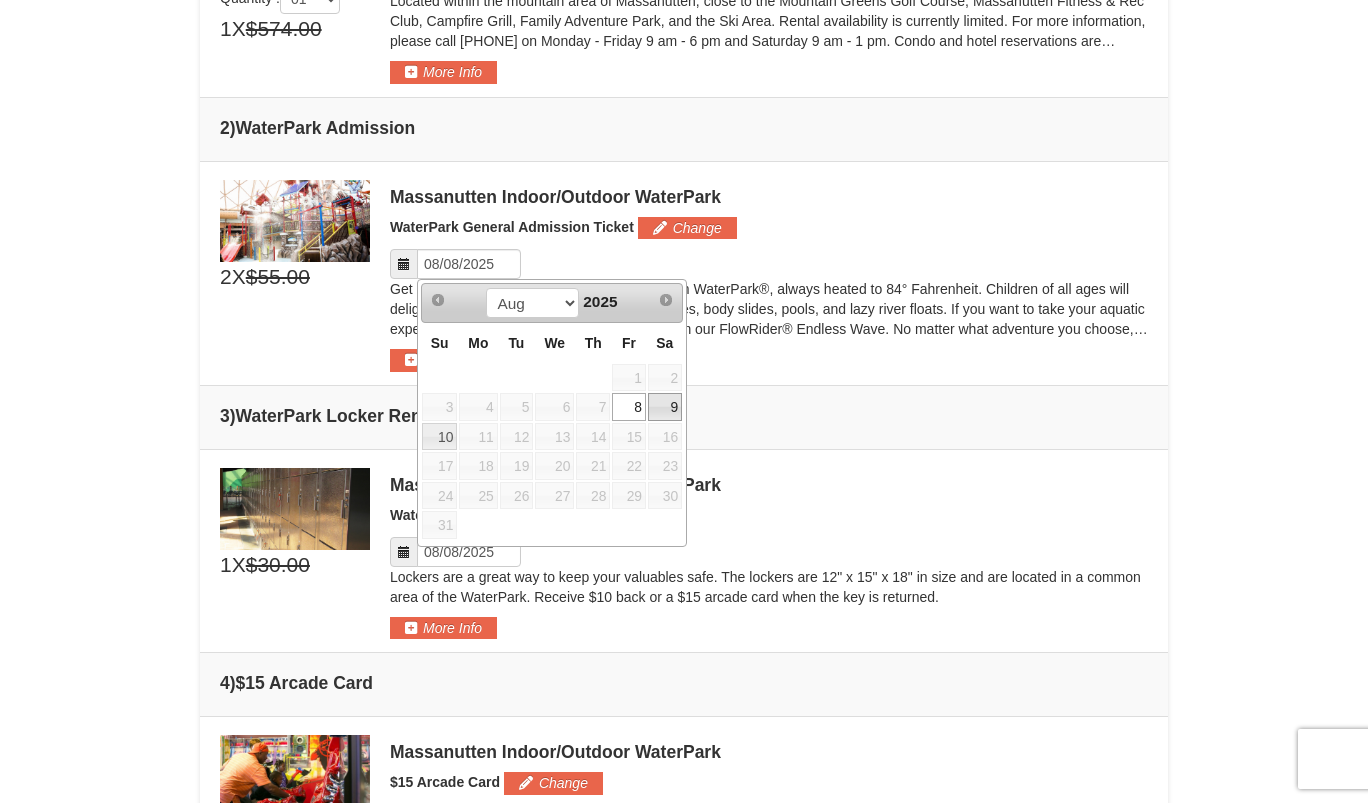 type on "08/09/2025" 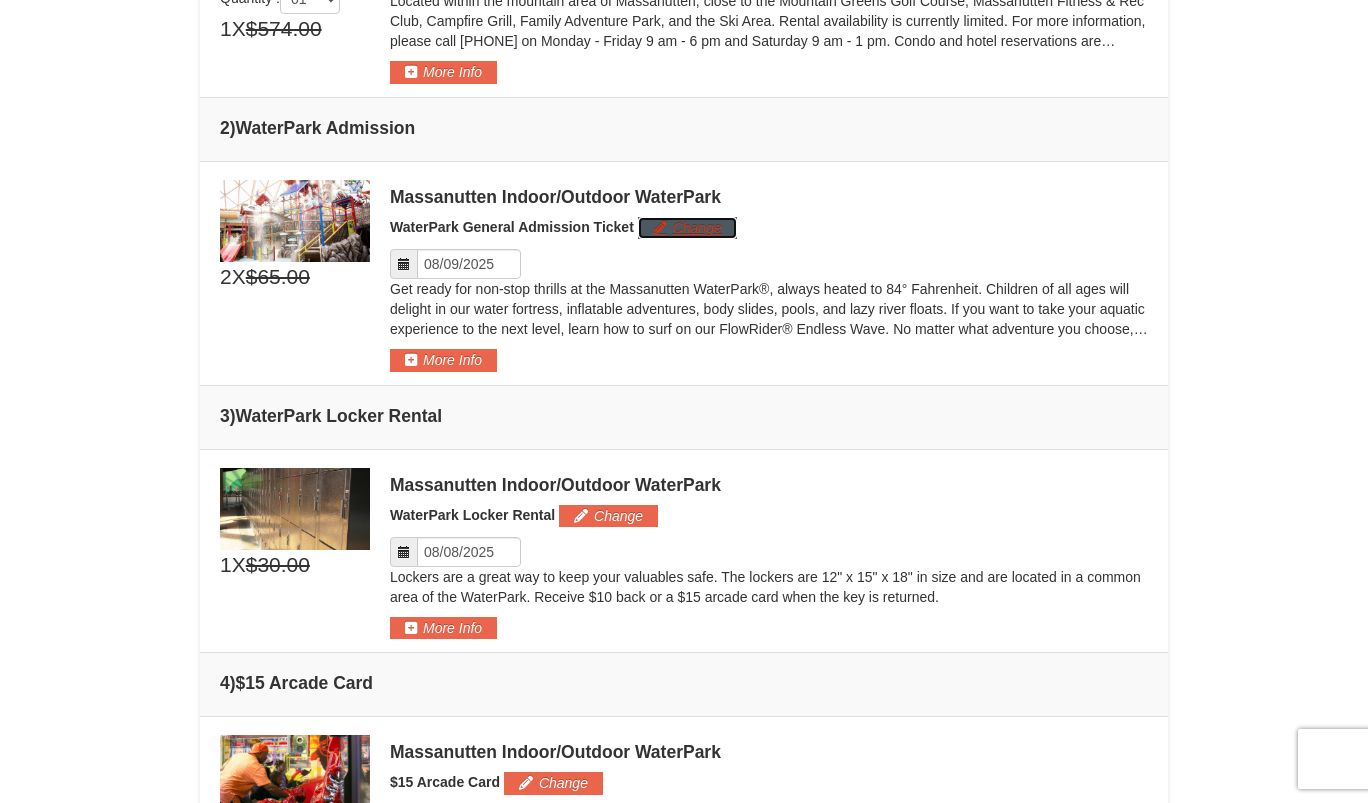 click on "Change" at bounding box center (687, 228) 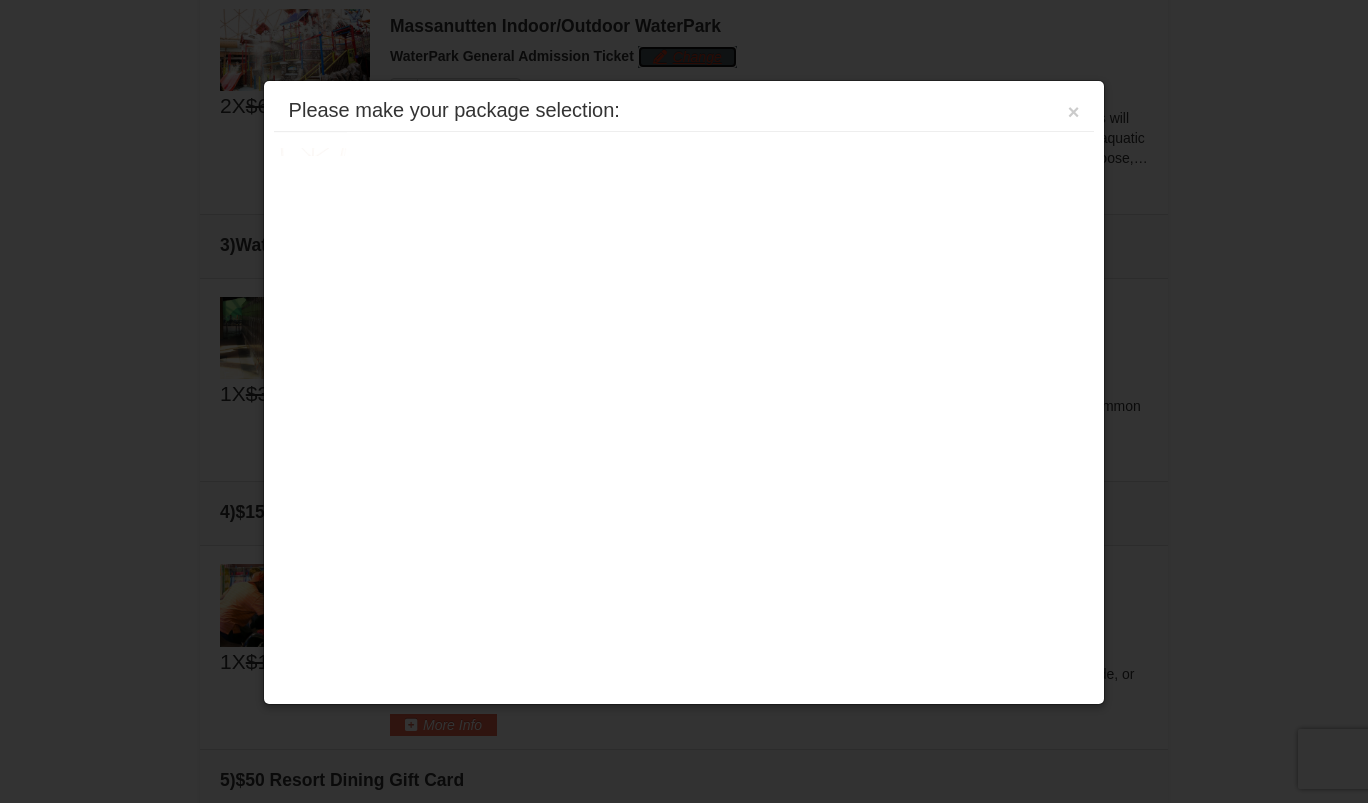 scroll, scrollTop: 914, scrollLeft: 0, axis: vertical 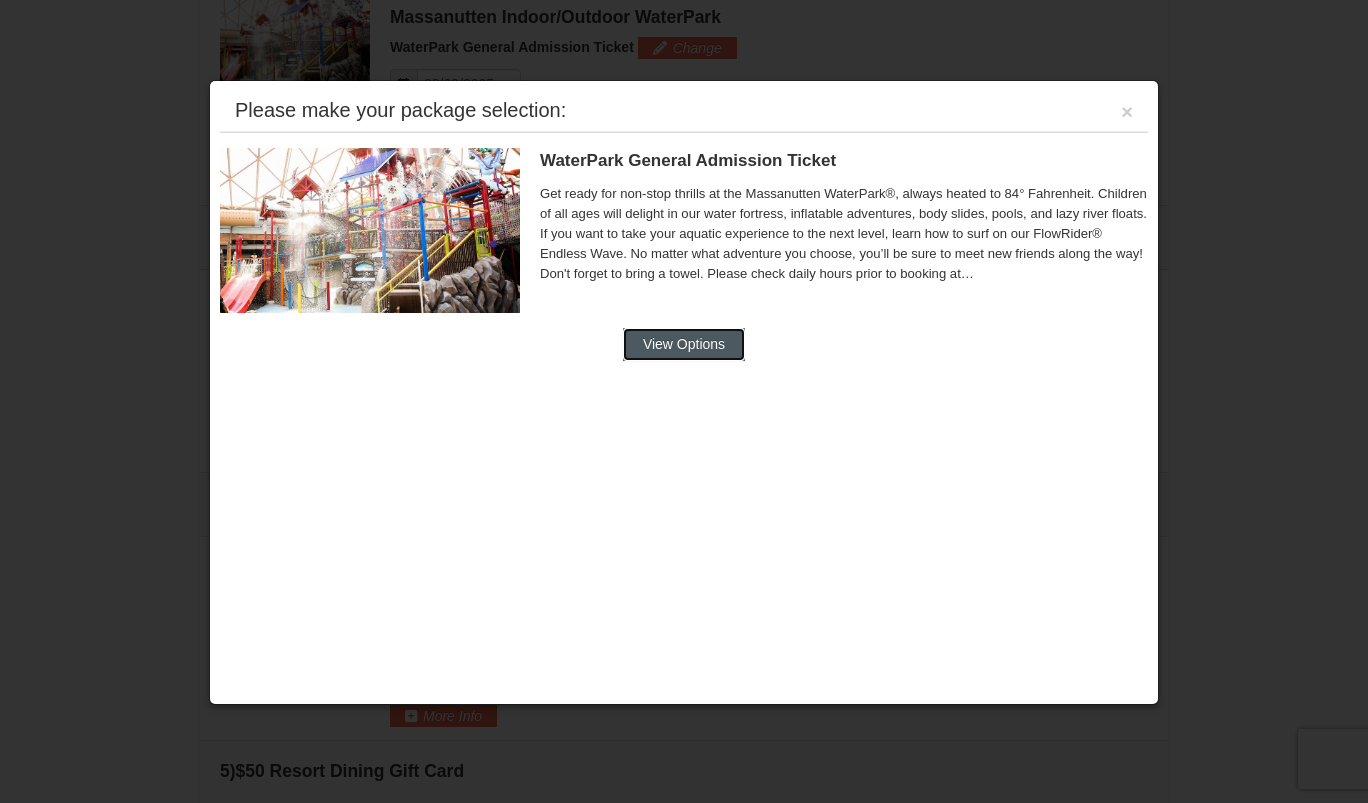 click on "View Options" at bounding box center (684, 344) 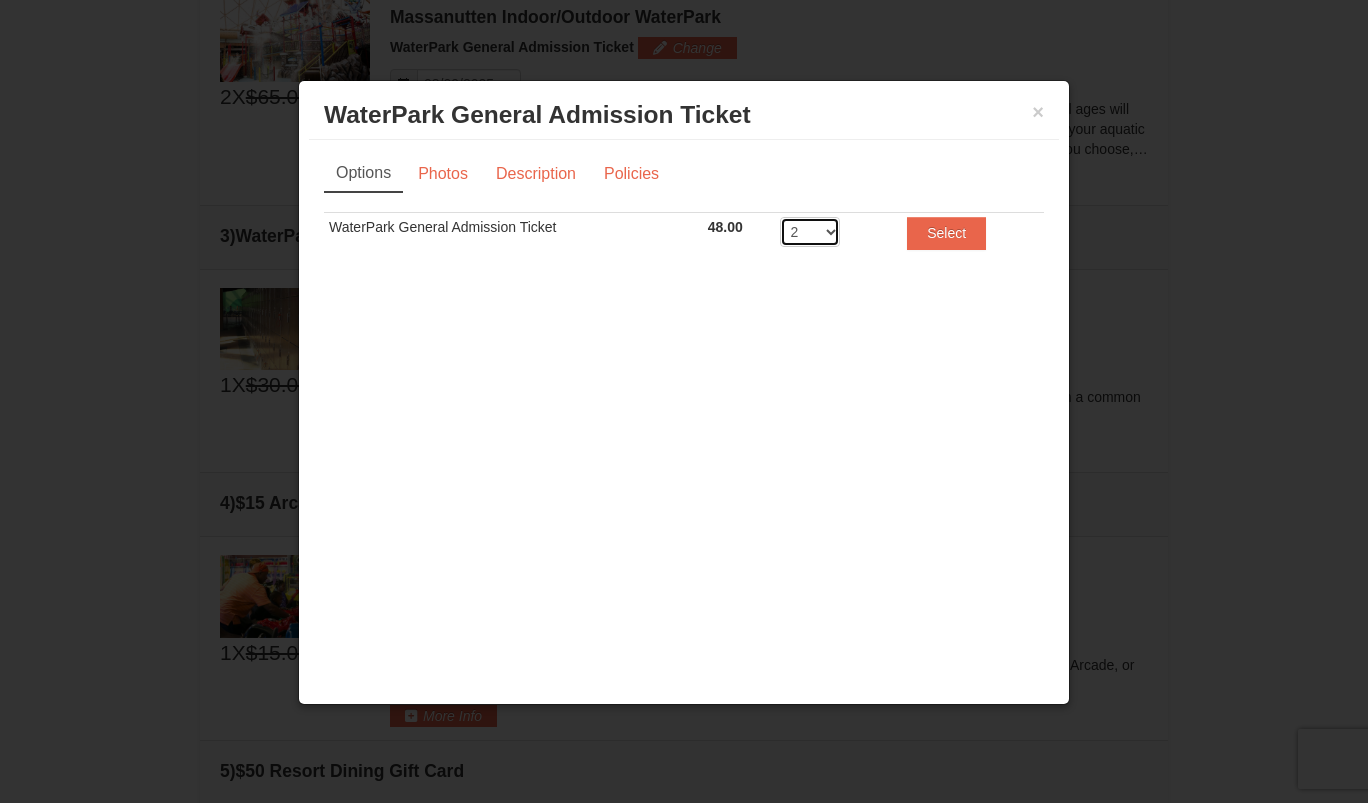 click on "2 3 4 5 6 7 8" at bounding box center (810, 232) 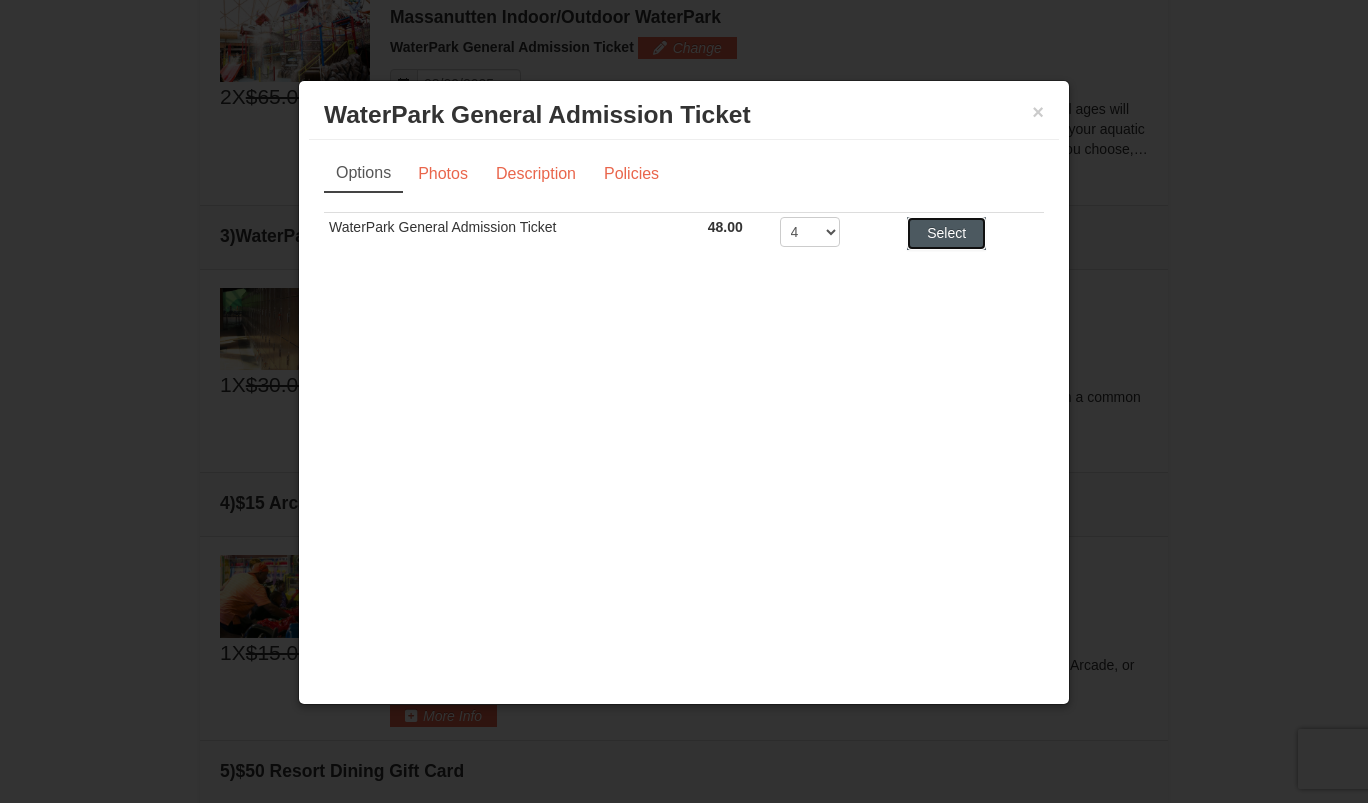 click on "Select" at bounding box center (946, 233) 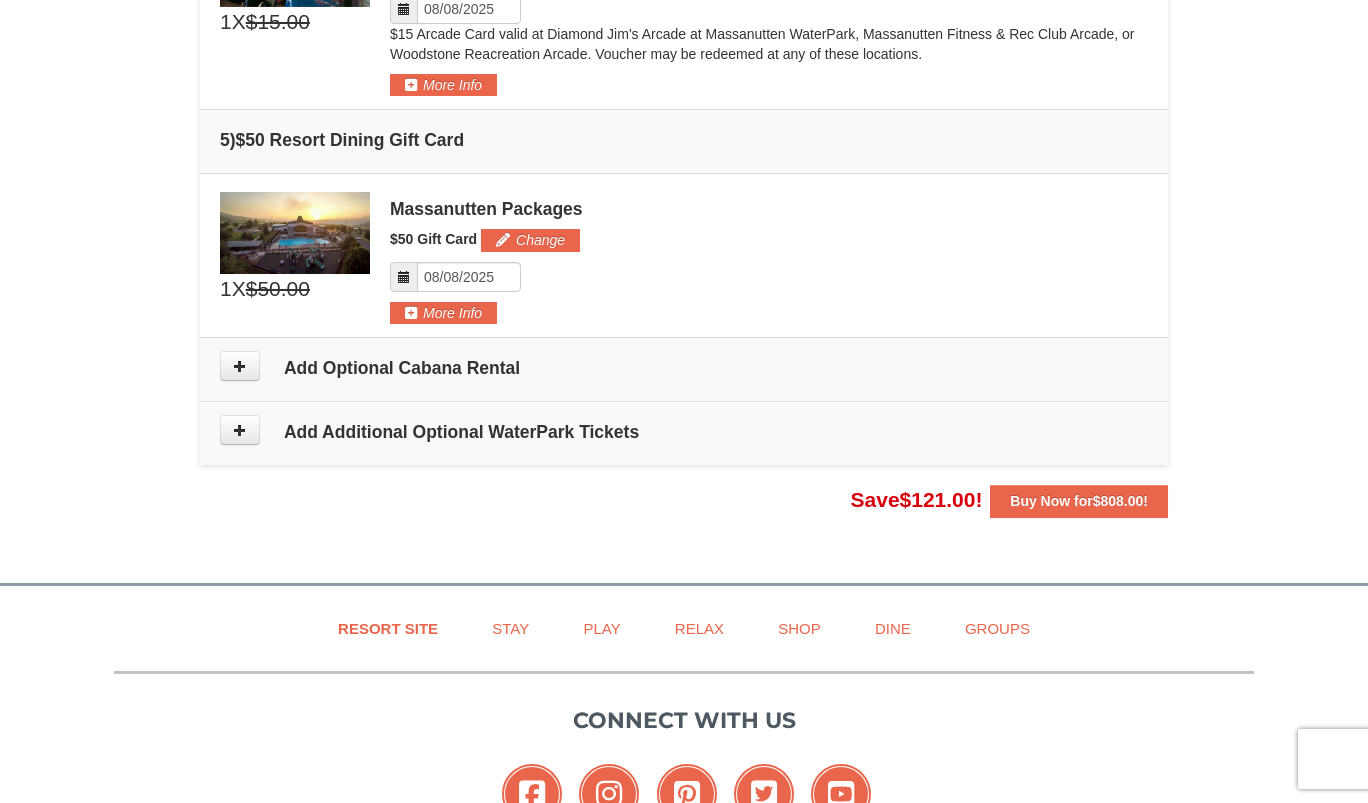 scroll, scrollTop: 1613, scrollLeft: 0, axis: vertical 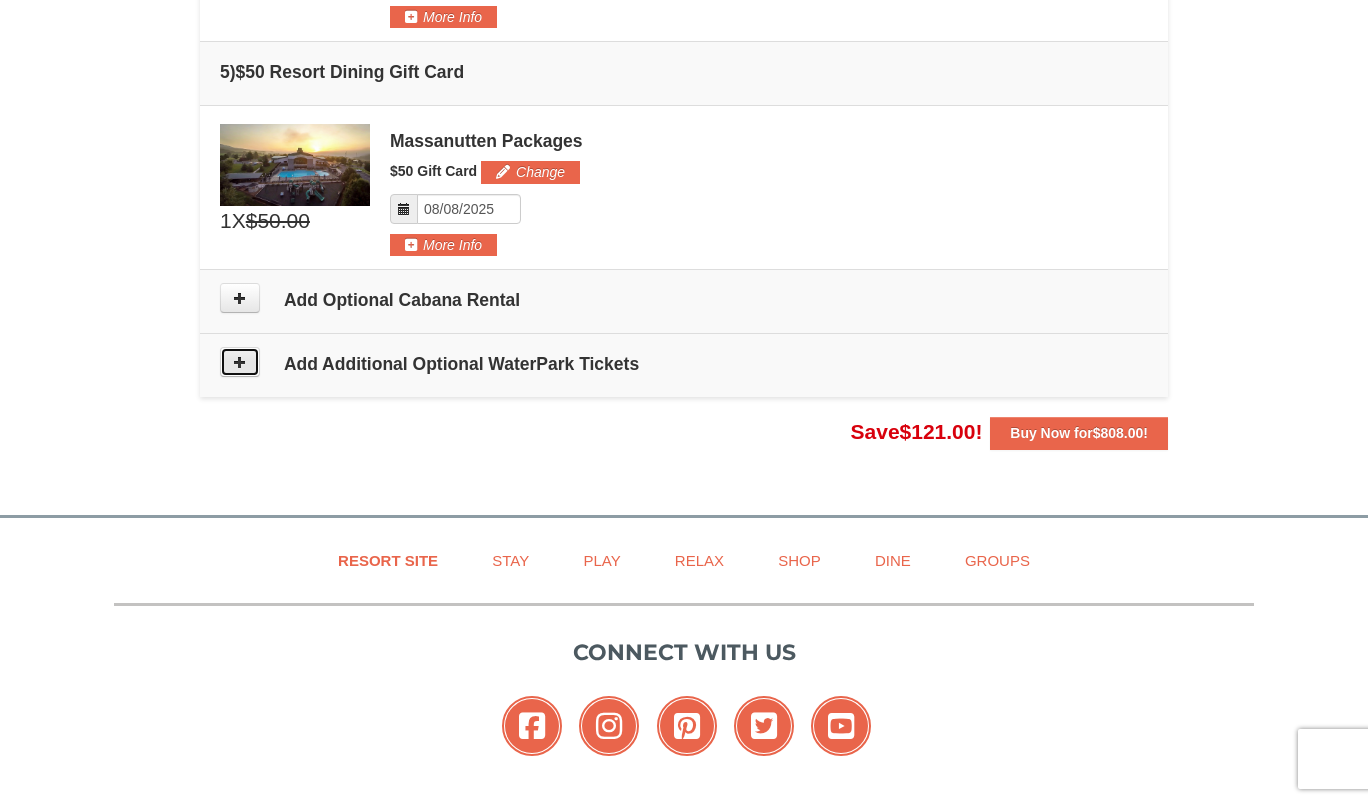 click at bounding box center [240, 362] 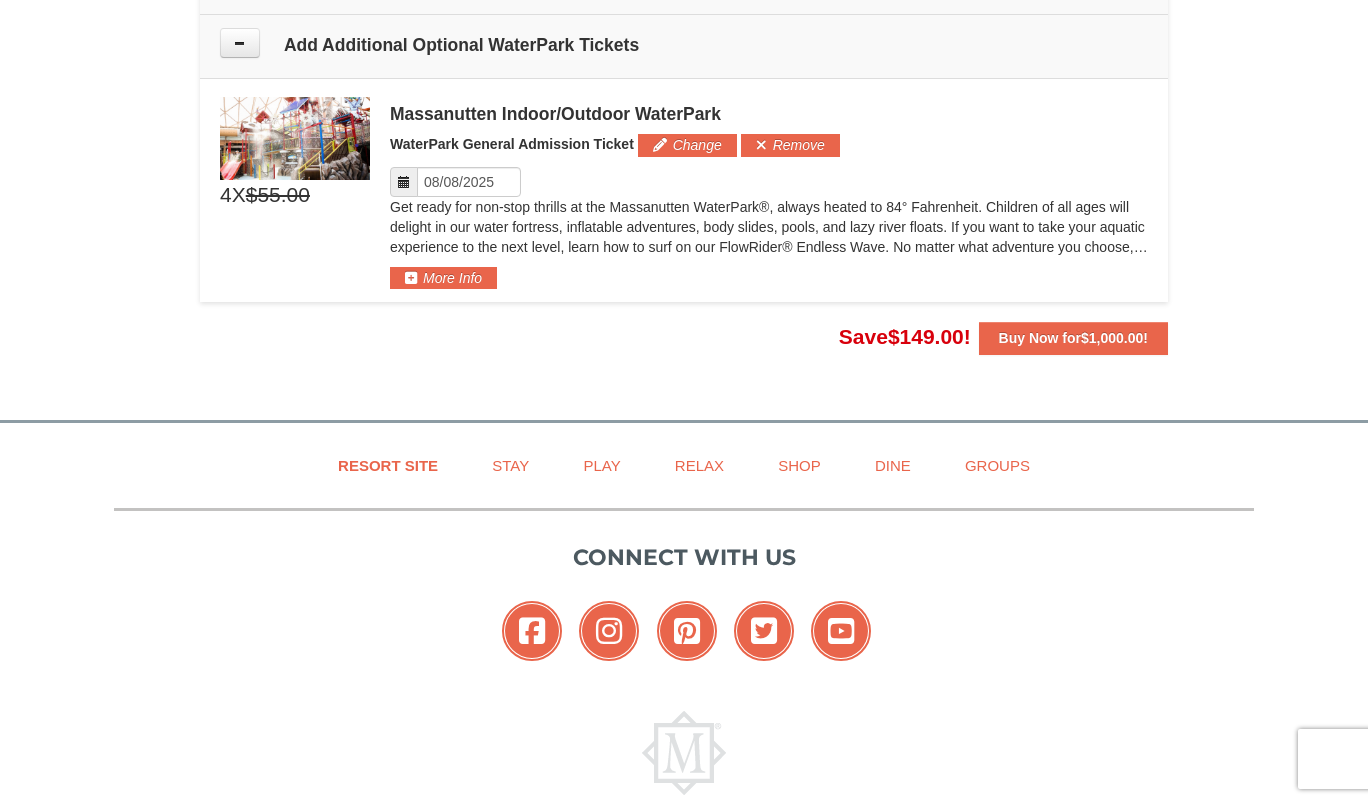 scroll, scrollTop: 1947, scrollLeft: 0, axis: vertical 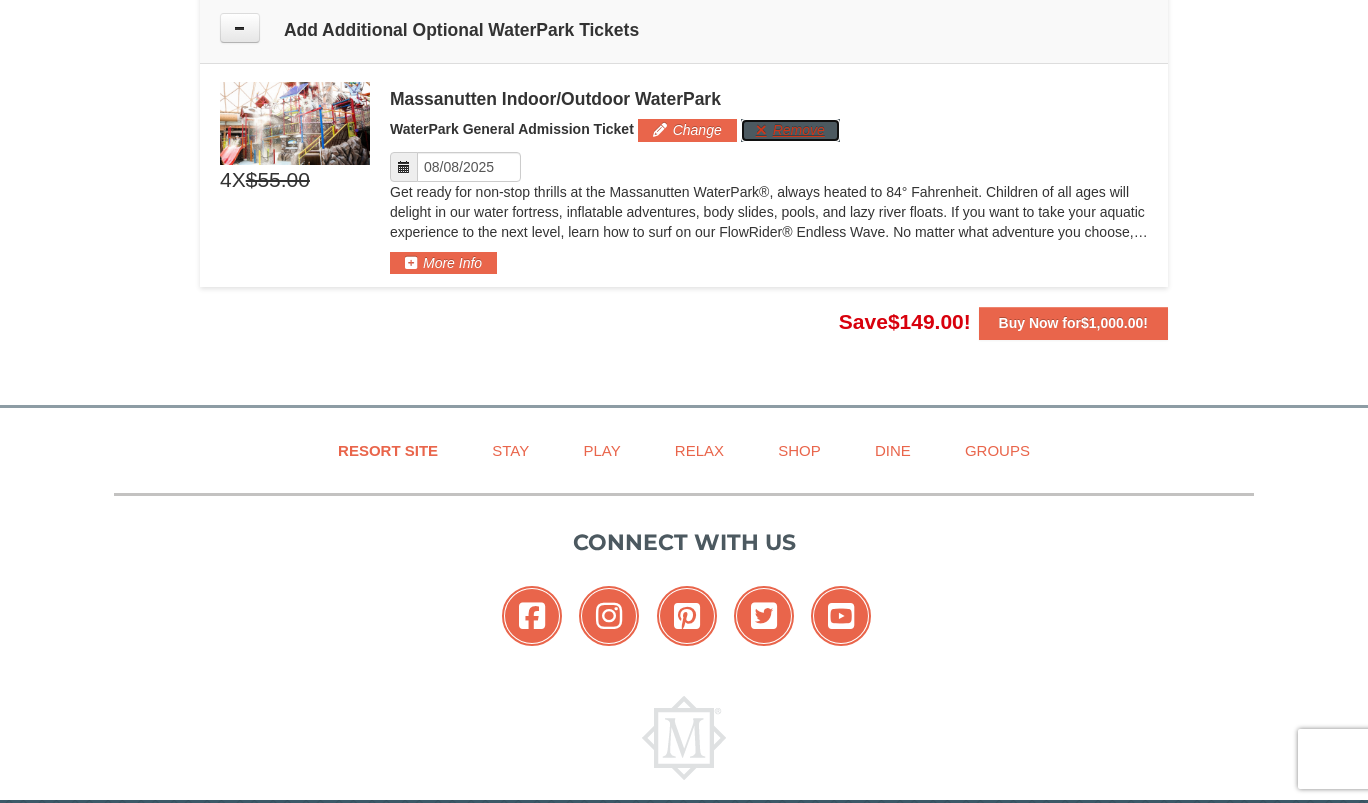 click on "Remove" at bounding box center (790, 130) 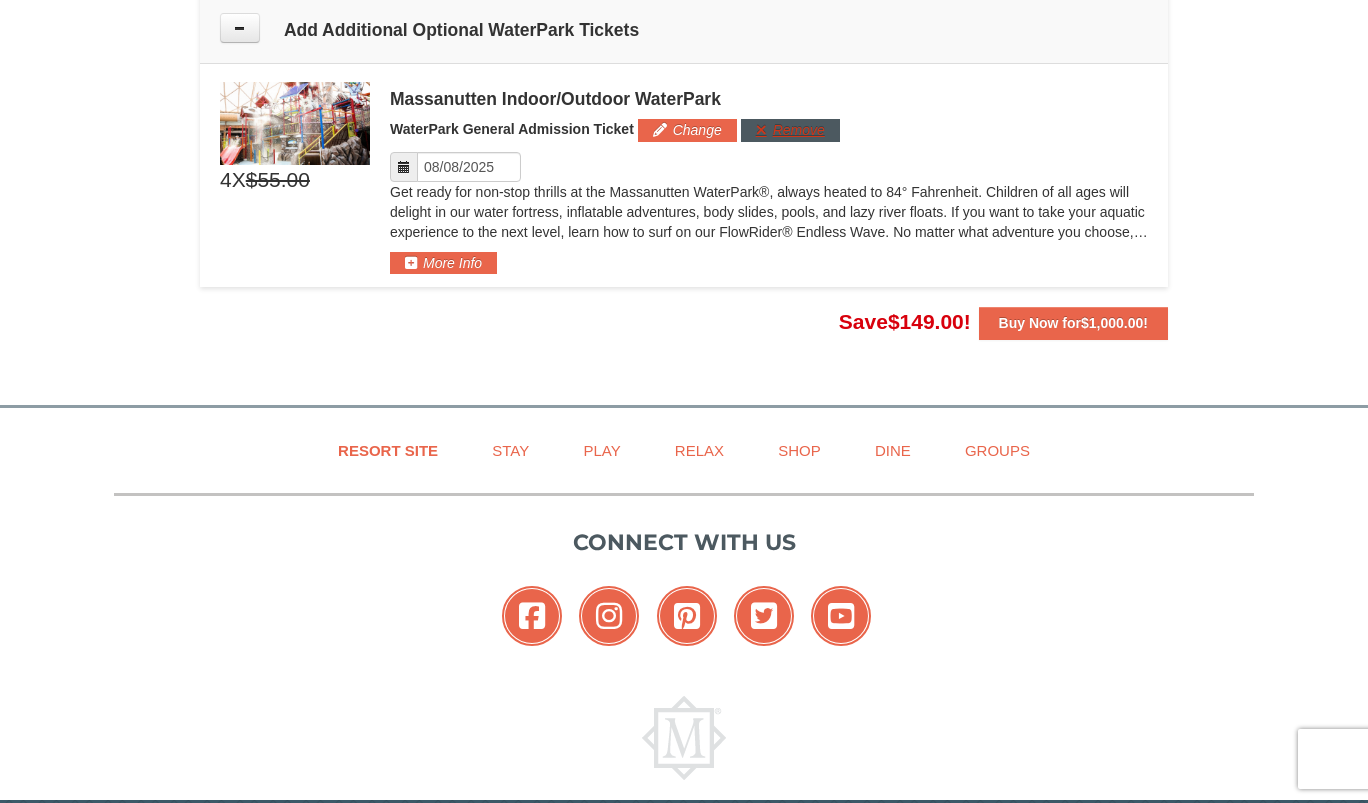 scroll, scrollTop: 1889, scrollLeft: 0, axis: vertical 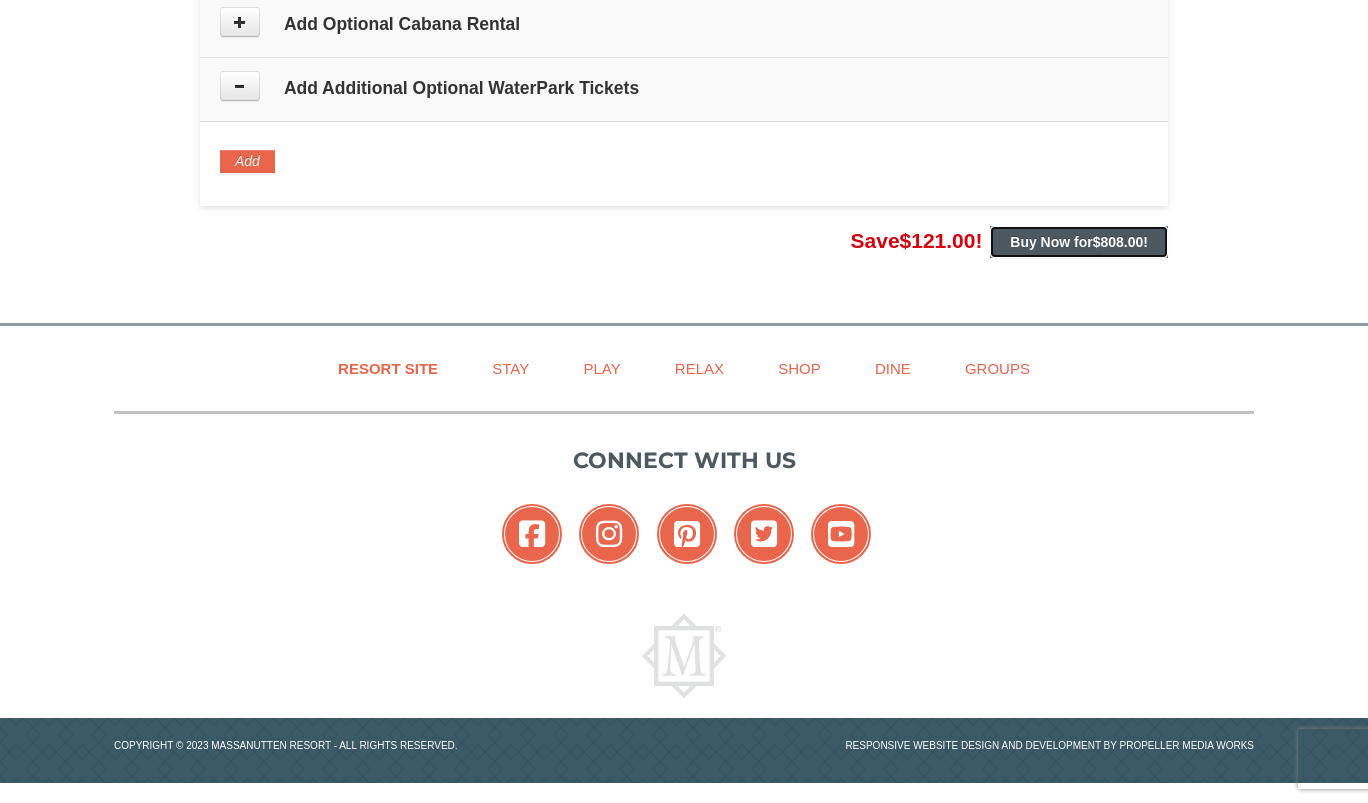 click on "Buy Now for
$808.00 !" at bounding box center [1079, 242] 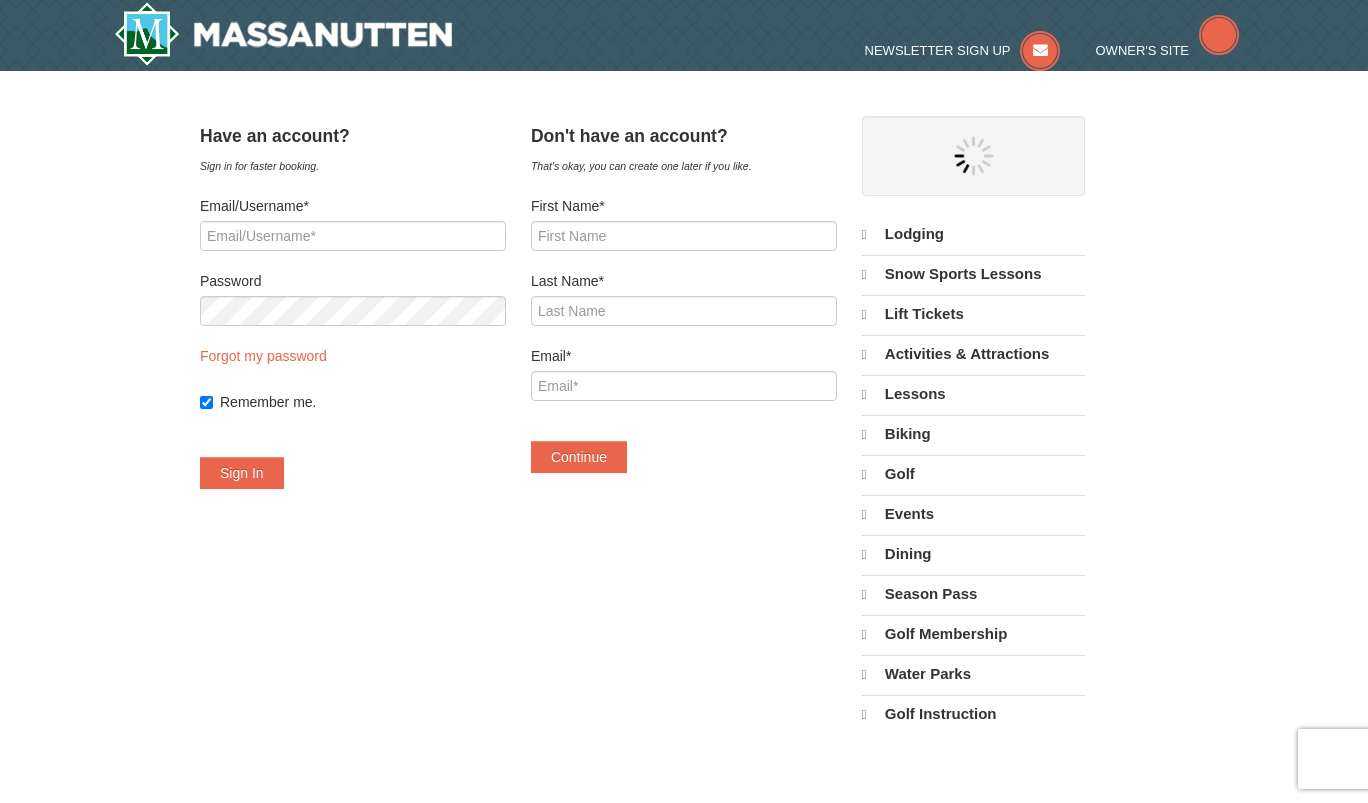 scroll, scrollTop: 0, scrollLeft: 0, axis: both 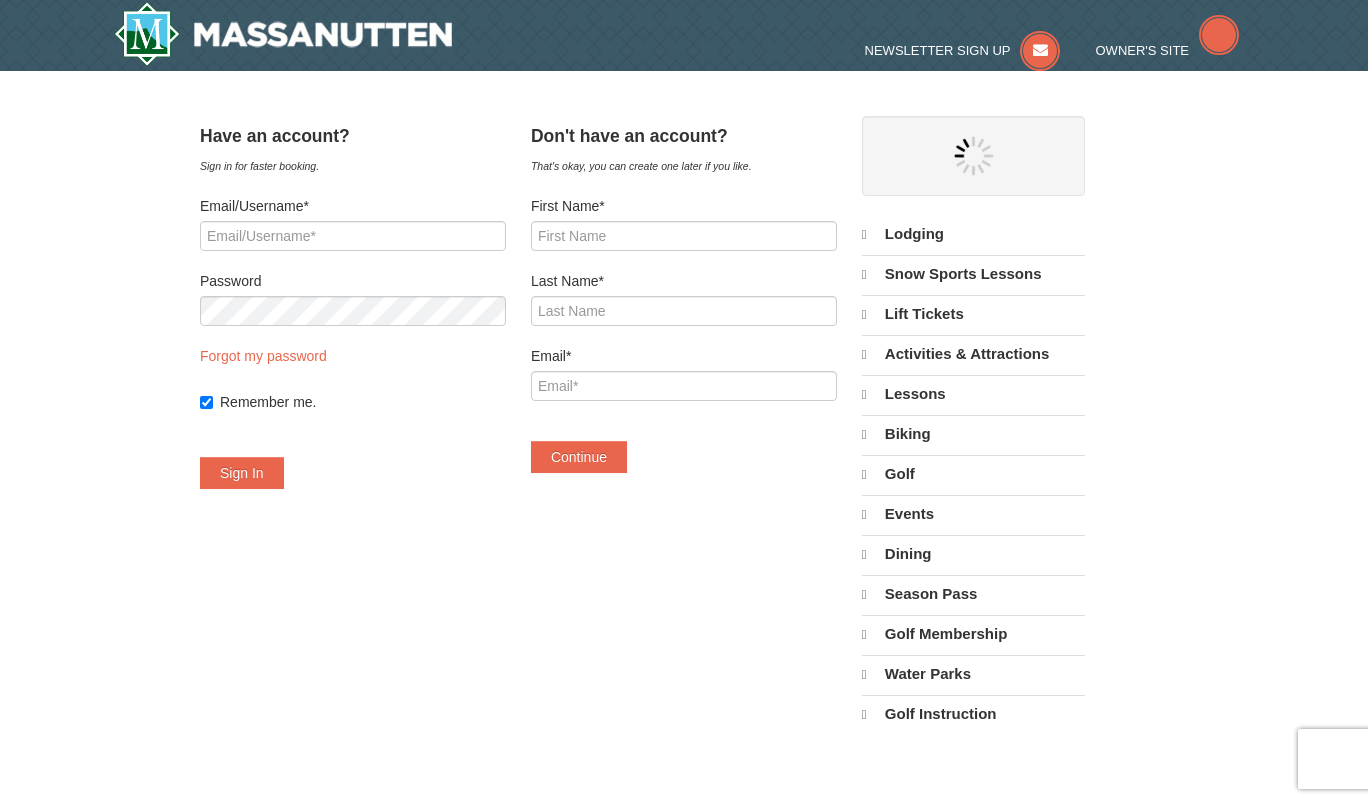 select on "8" 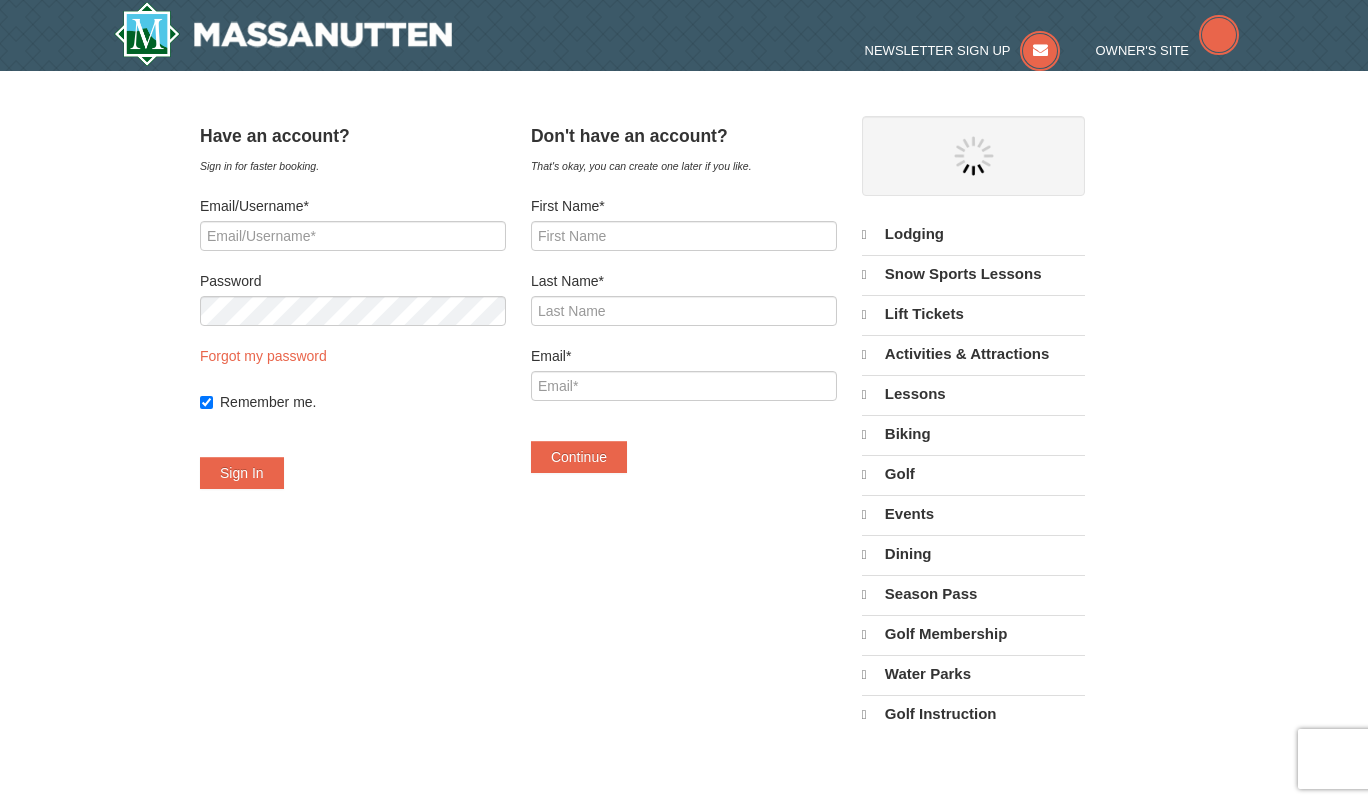 select on "8" 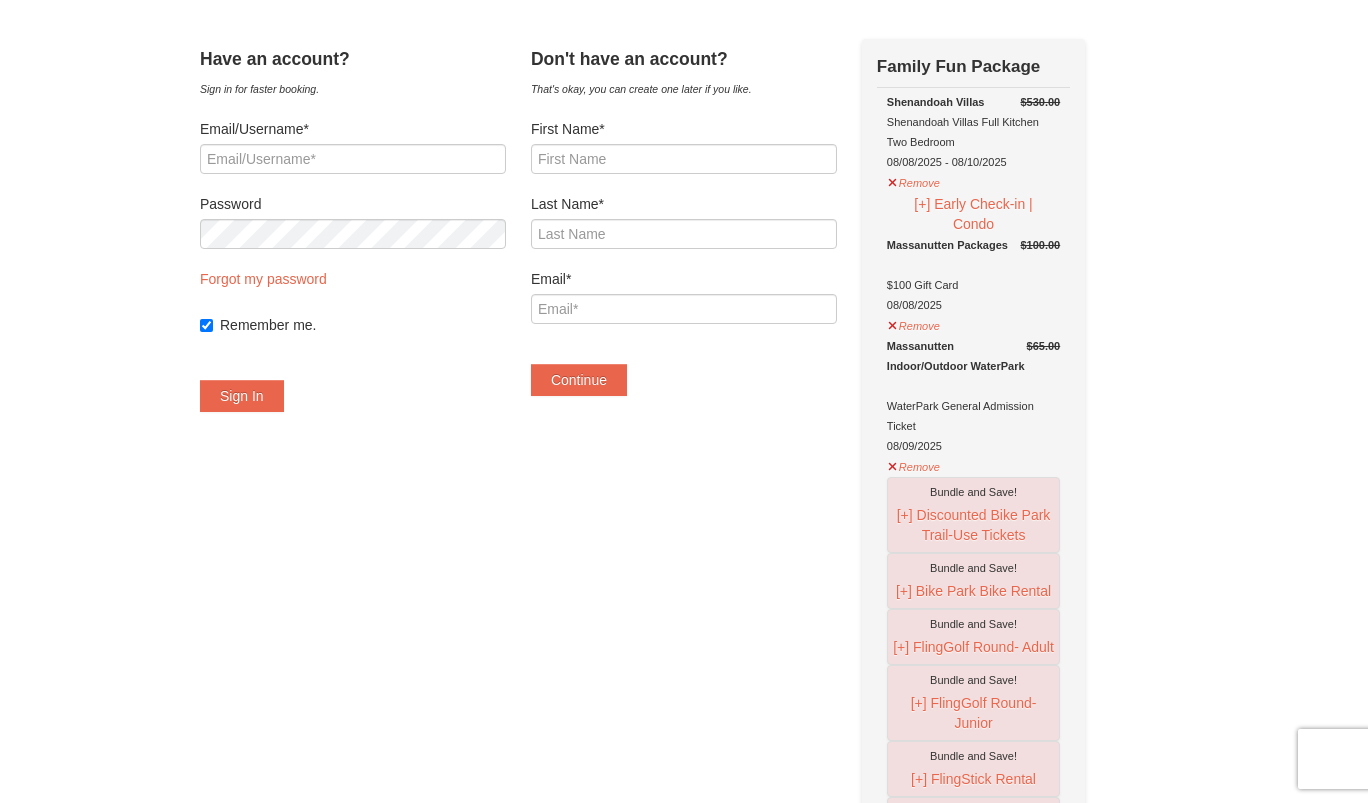 scroll, scrollTop: 0, scrollLeft: 0, axis: both 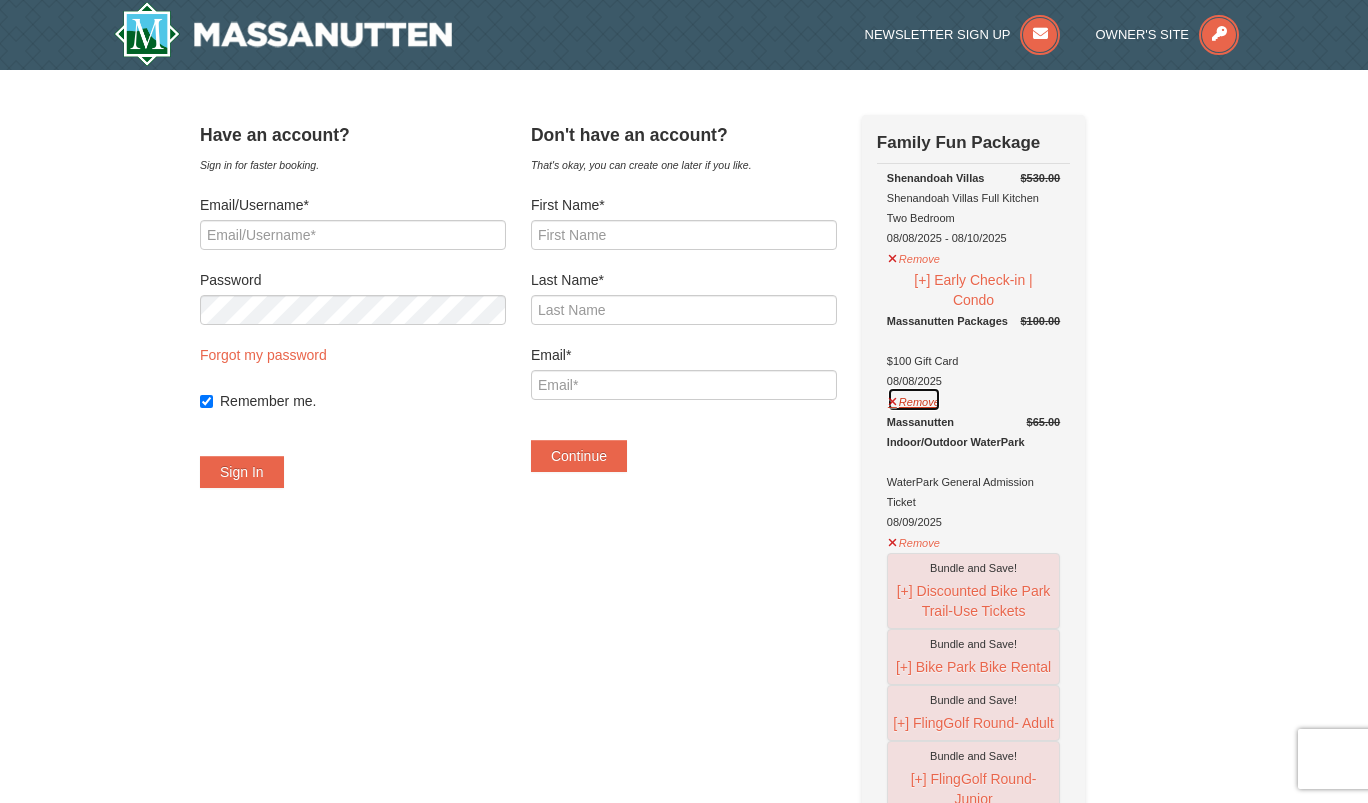 click on "Remove" at bounding box center (914, 399) 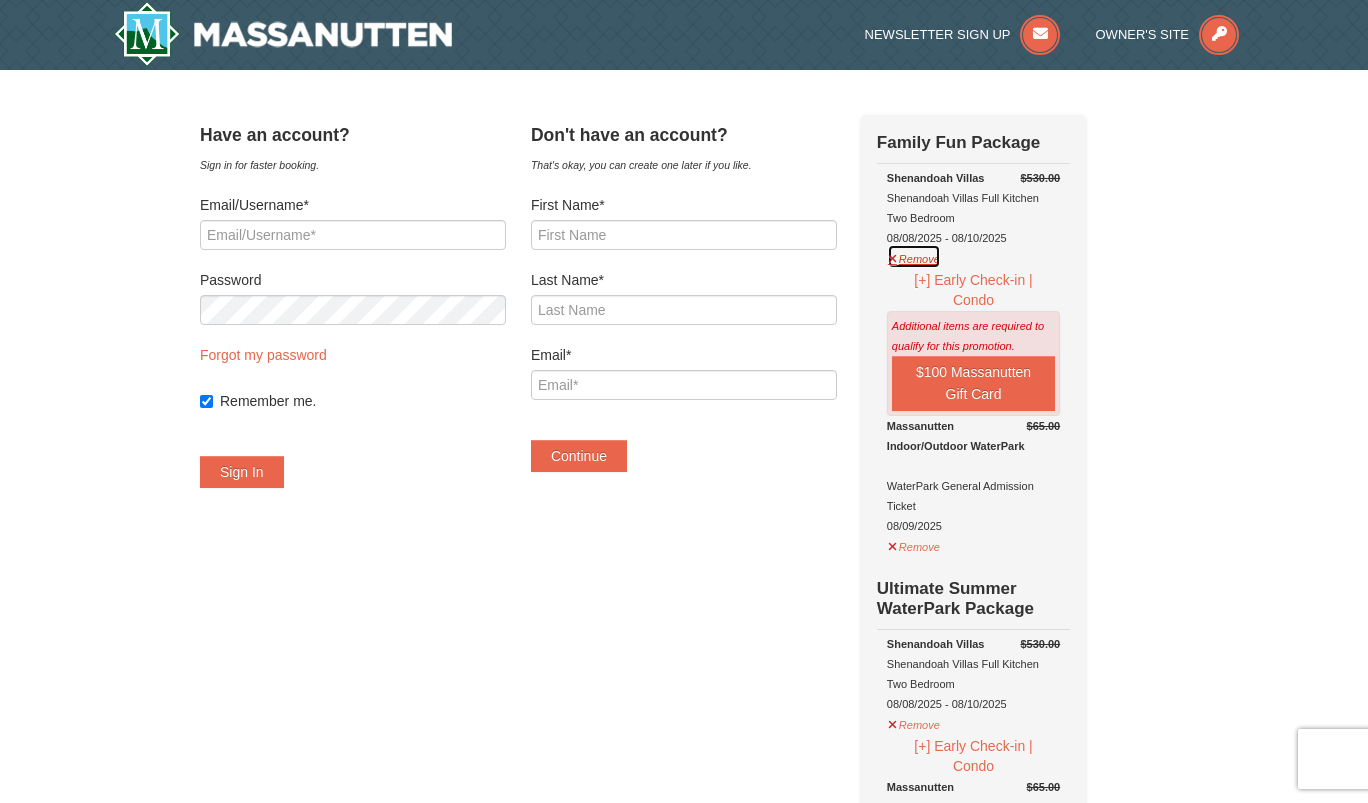 click on "Remove" at bounding box center [914, 256] 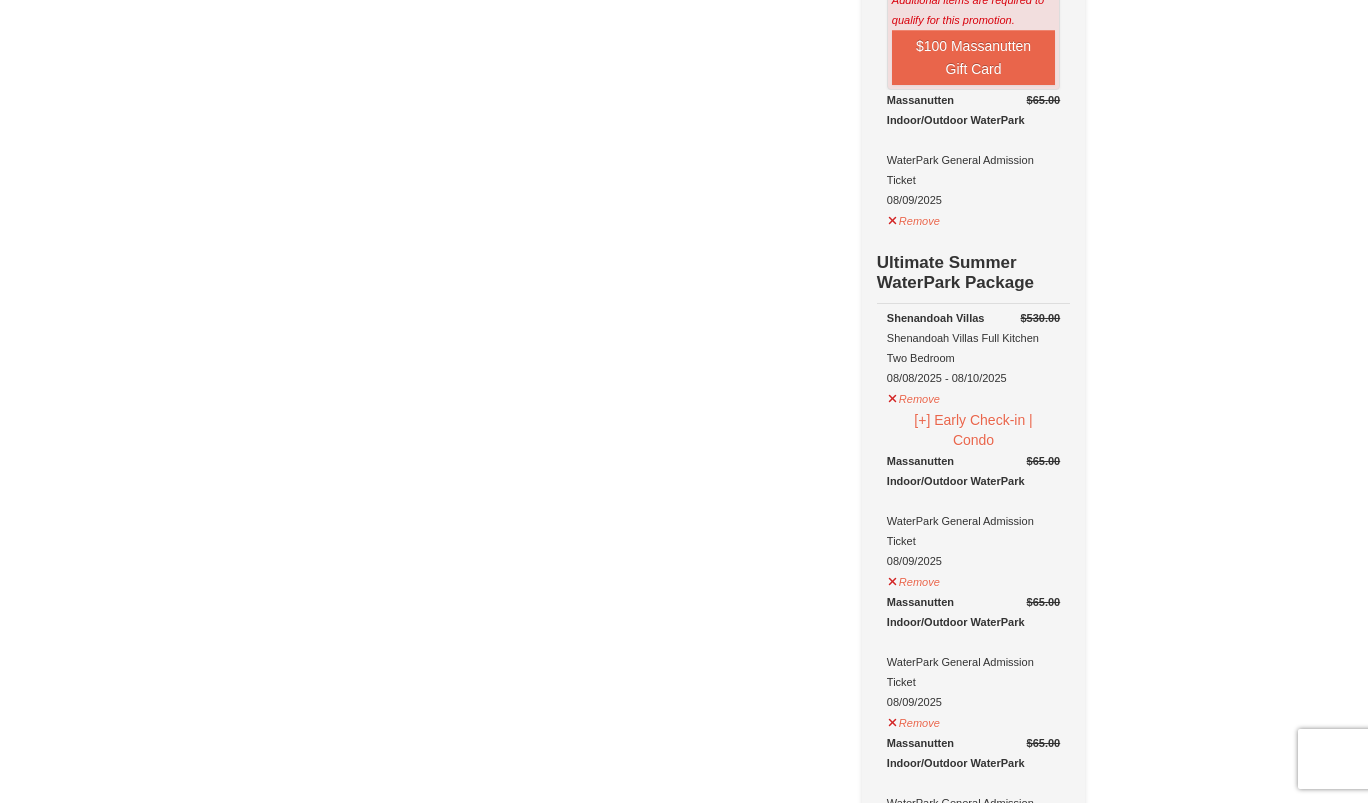 scroll, scrollTop: 0, scrollLeft: 0, axis: both 